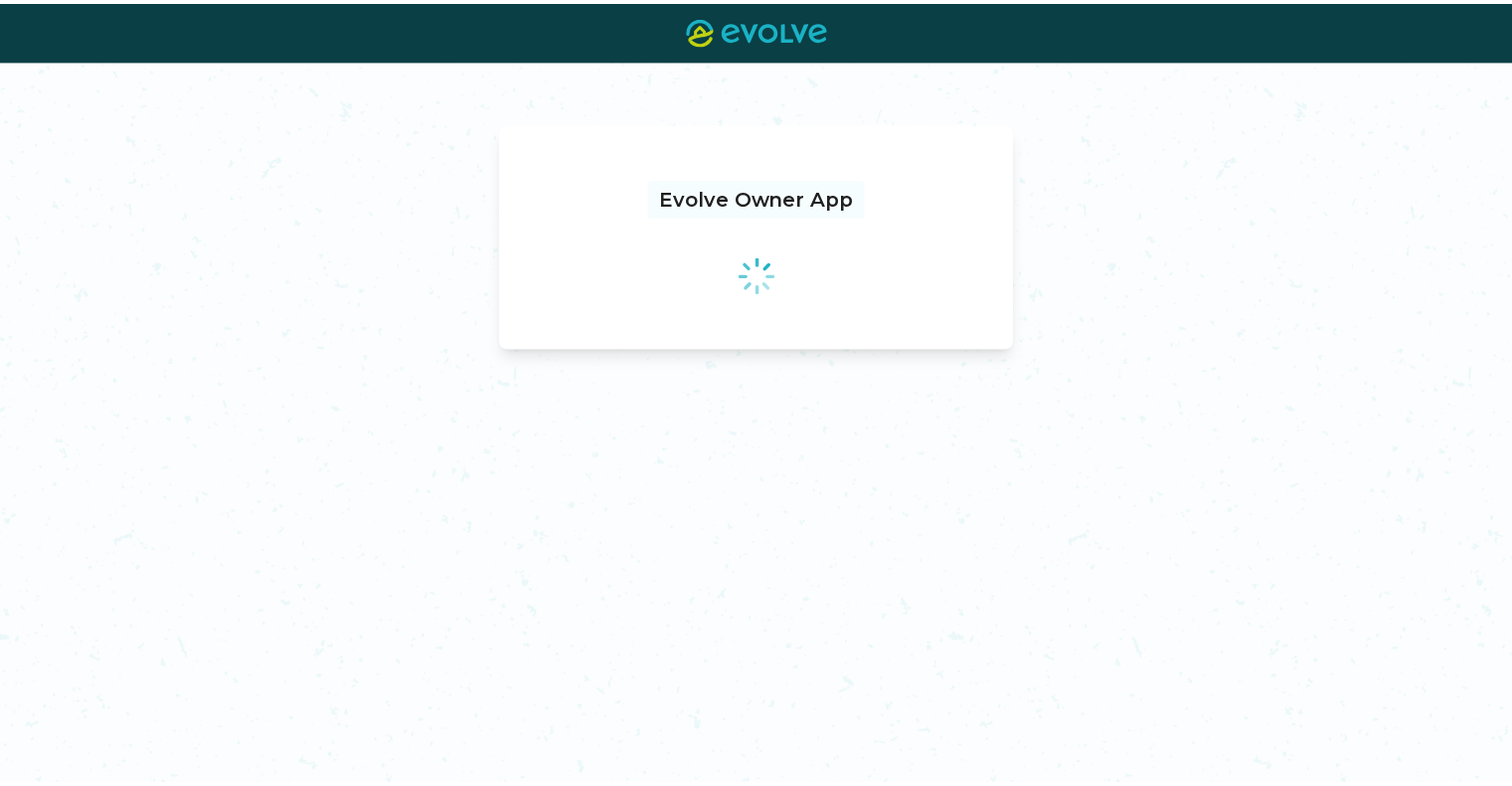 scroll, scrollTop: 0, scrollLeft: 0, axis: both 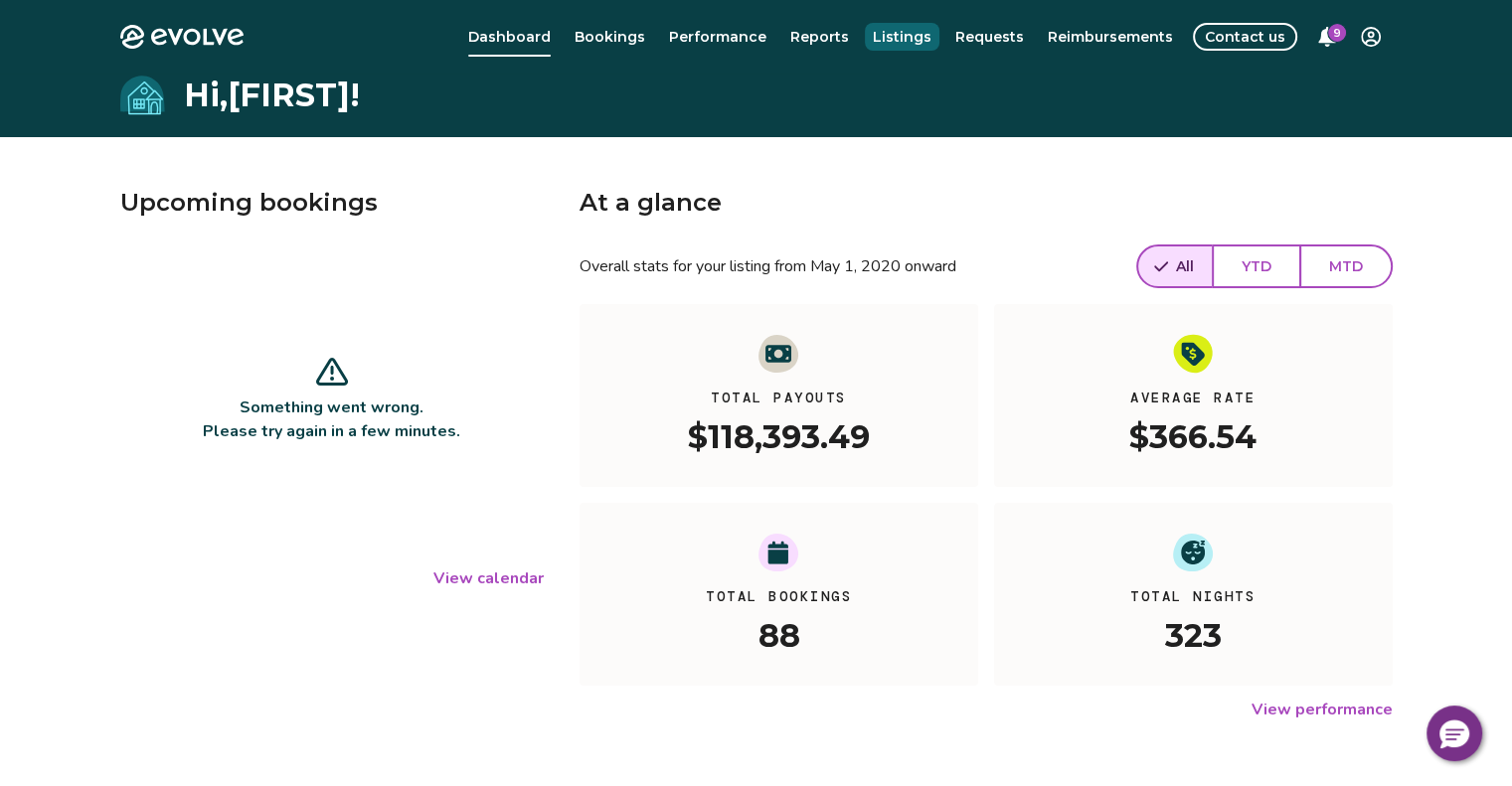 click on "Listings" at bounding box center [902, 37] 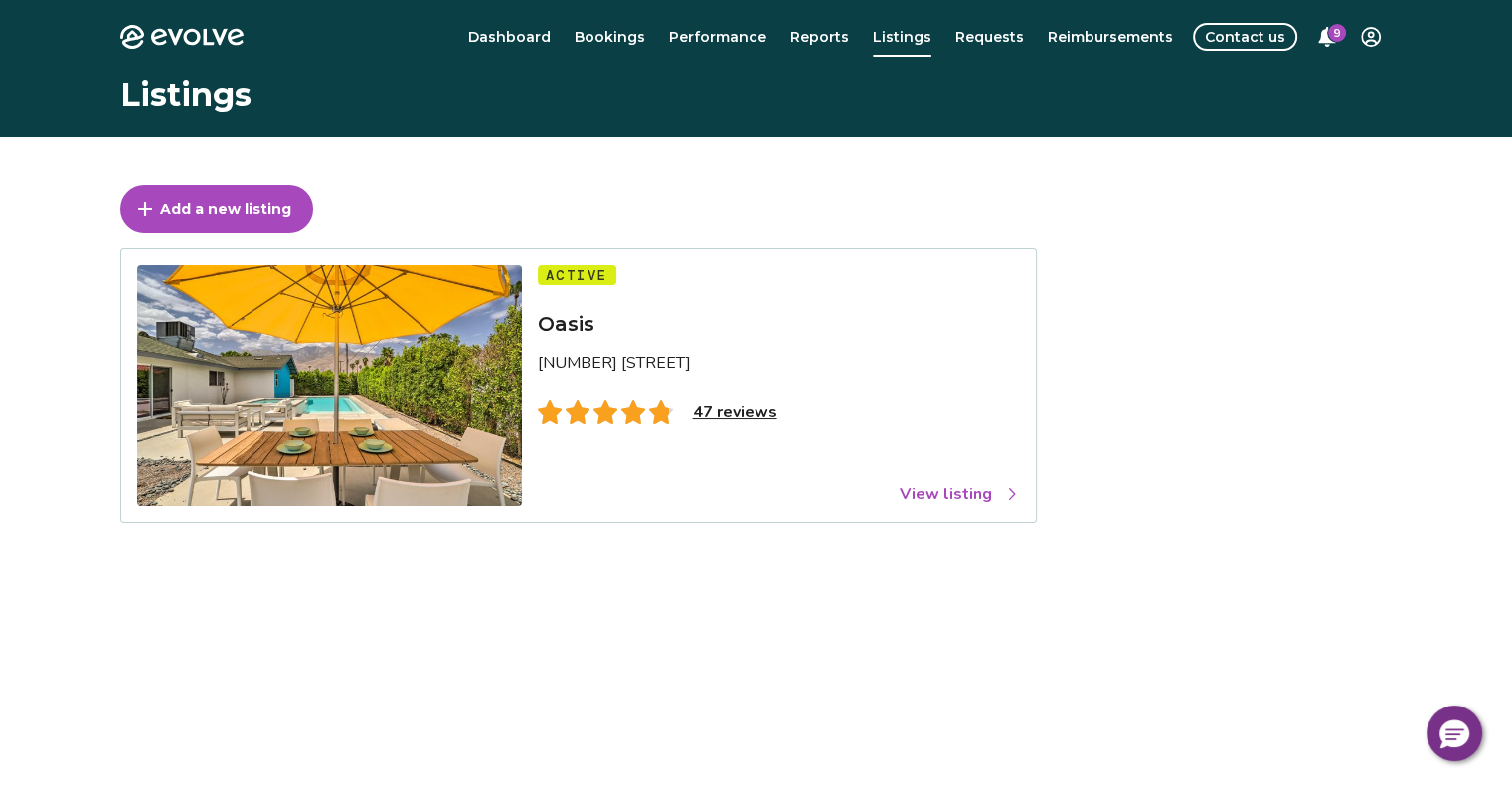 click on "View listing" at bounding box center (959, 494) 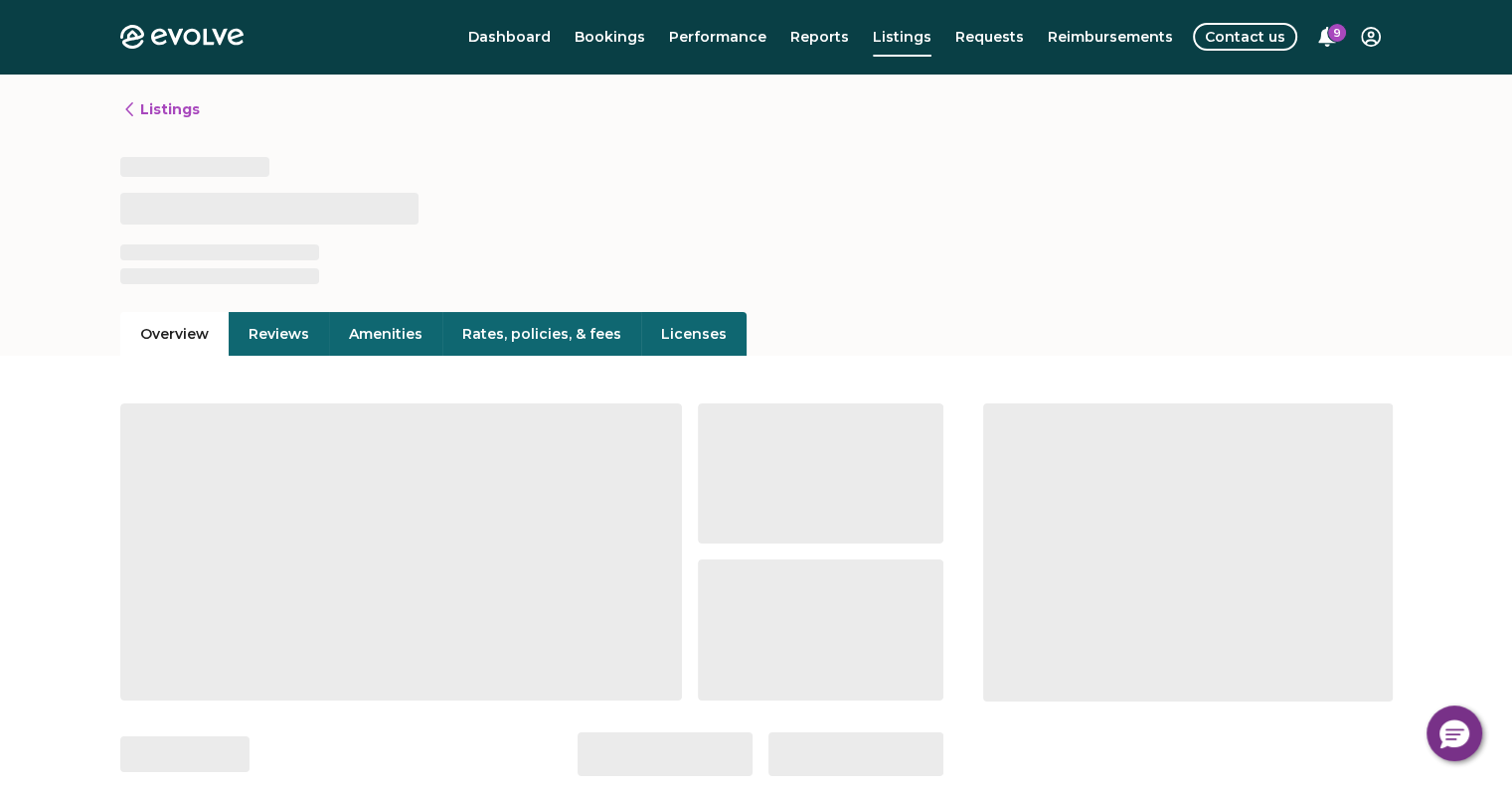 click on "Rates, policies, & fees" at bounding box center (542, 334) 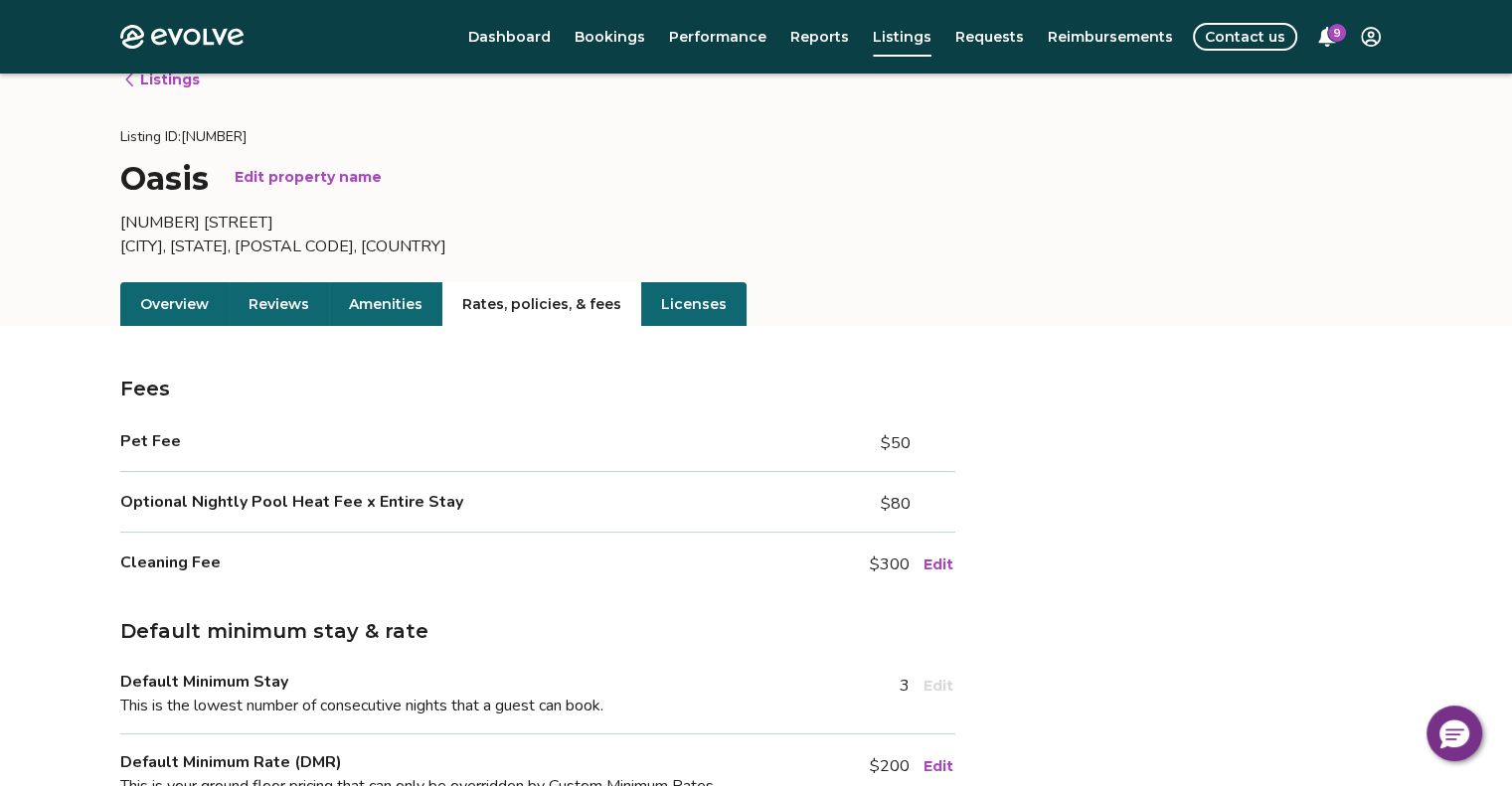 scroll, scrollTop: 0, scrollLeft: 0, axis: both 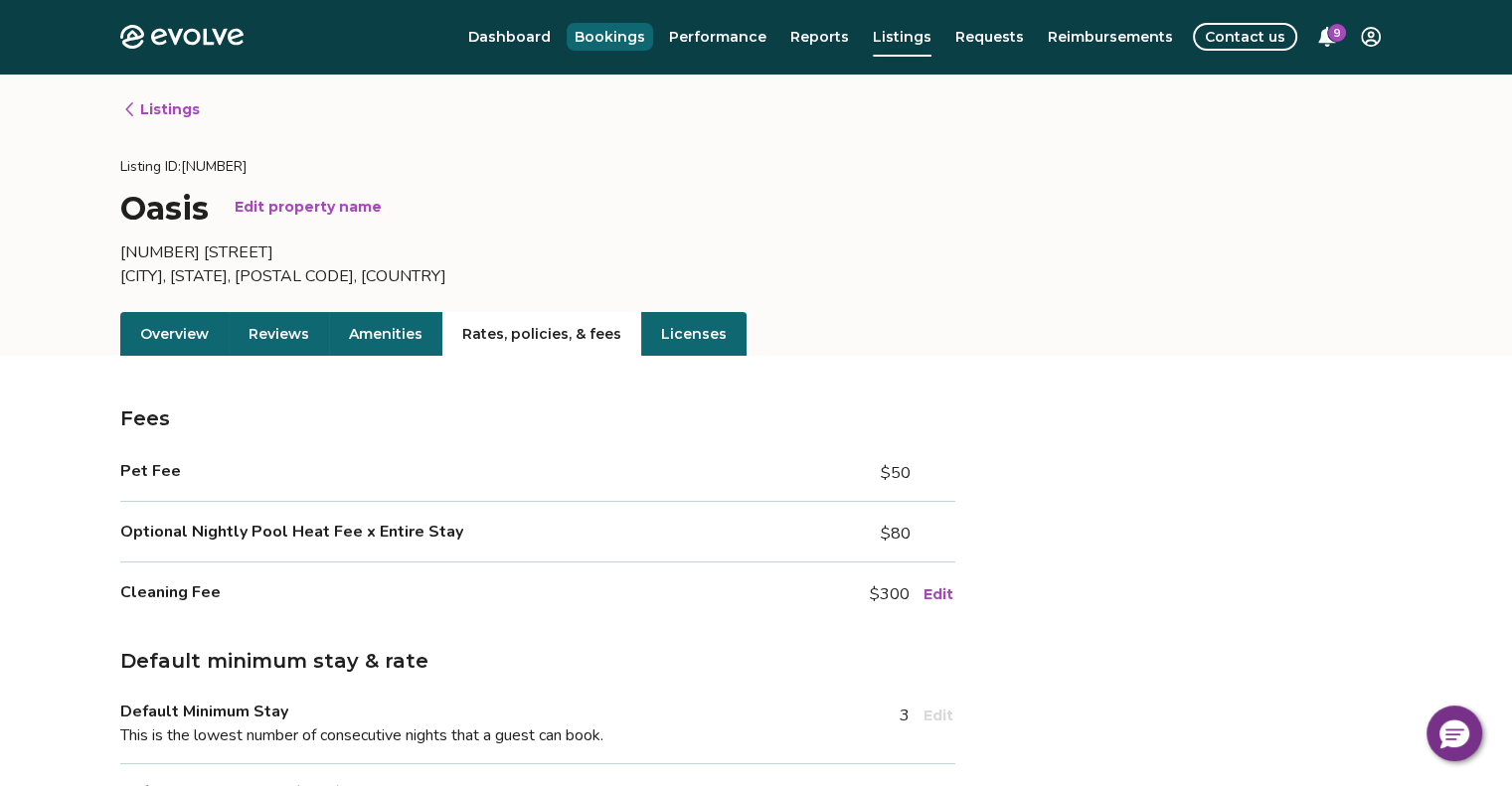 click on "Bookings" at bounding box center (609, 37) 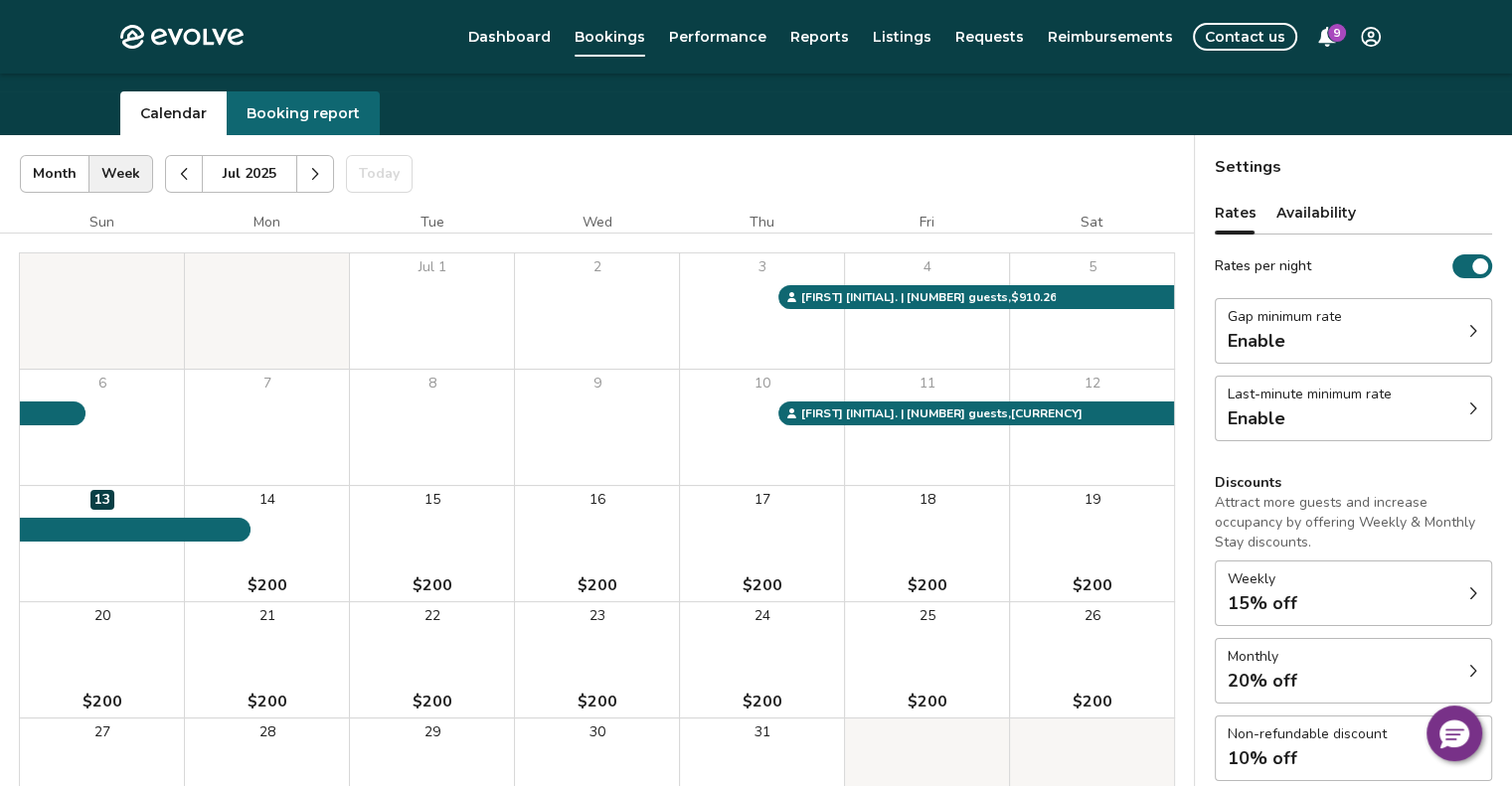 scroll, scrollTop: 47, scrollLeft: 0, axis: vertical 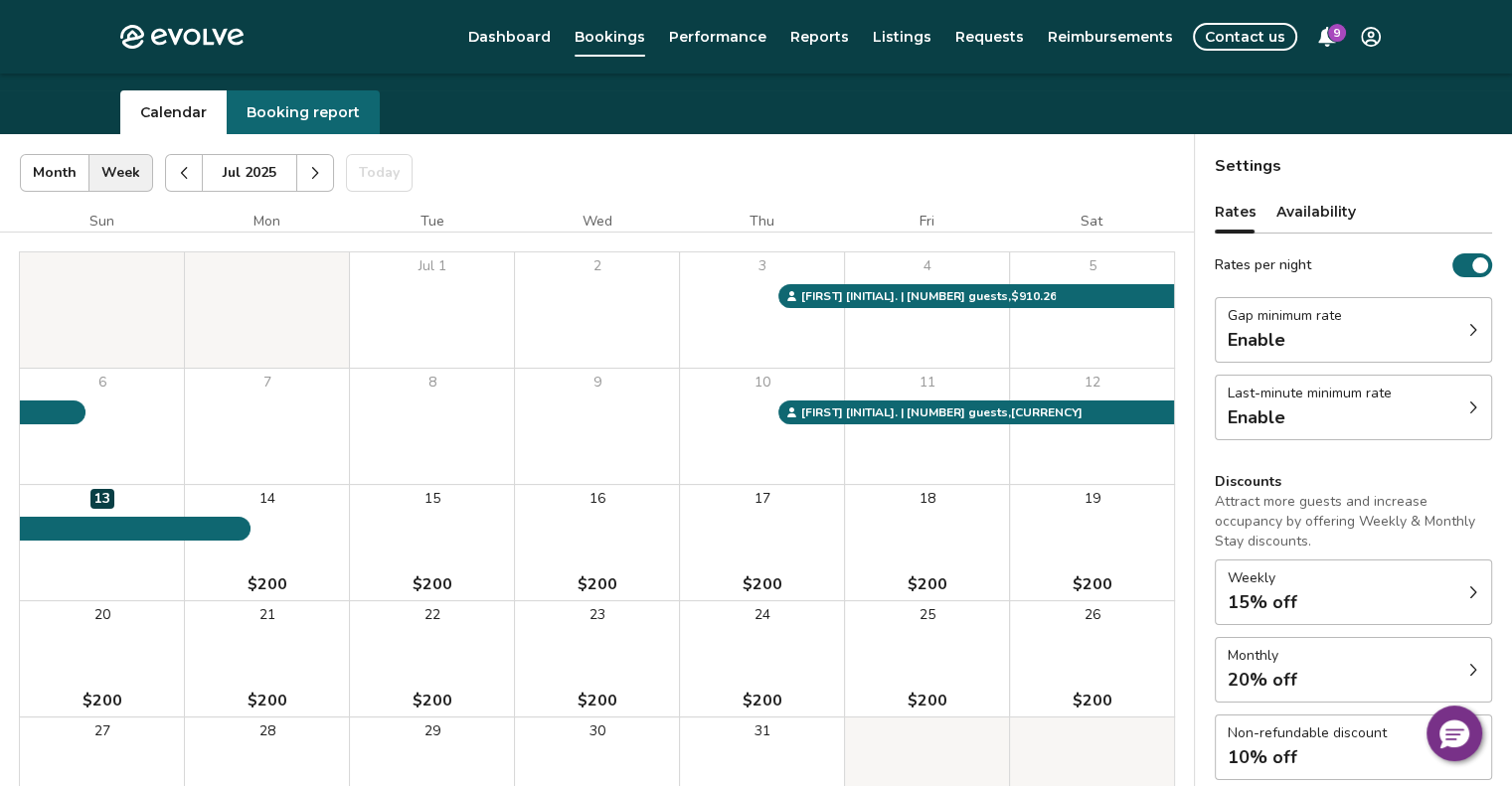 click on "Booking report" at bounding box center [303, 112] 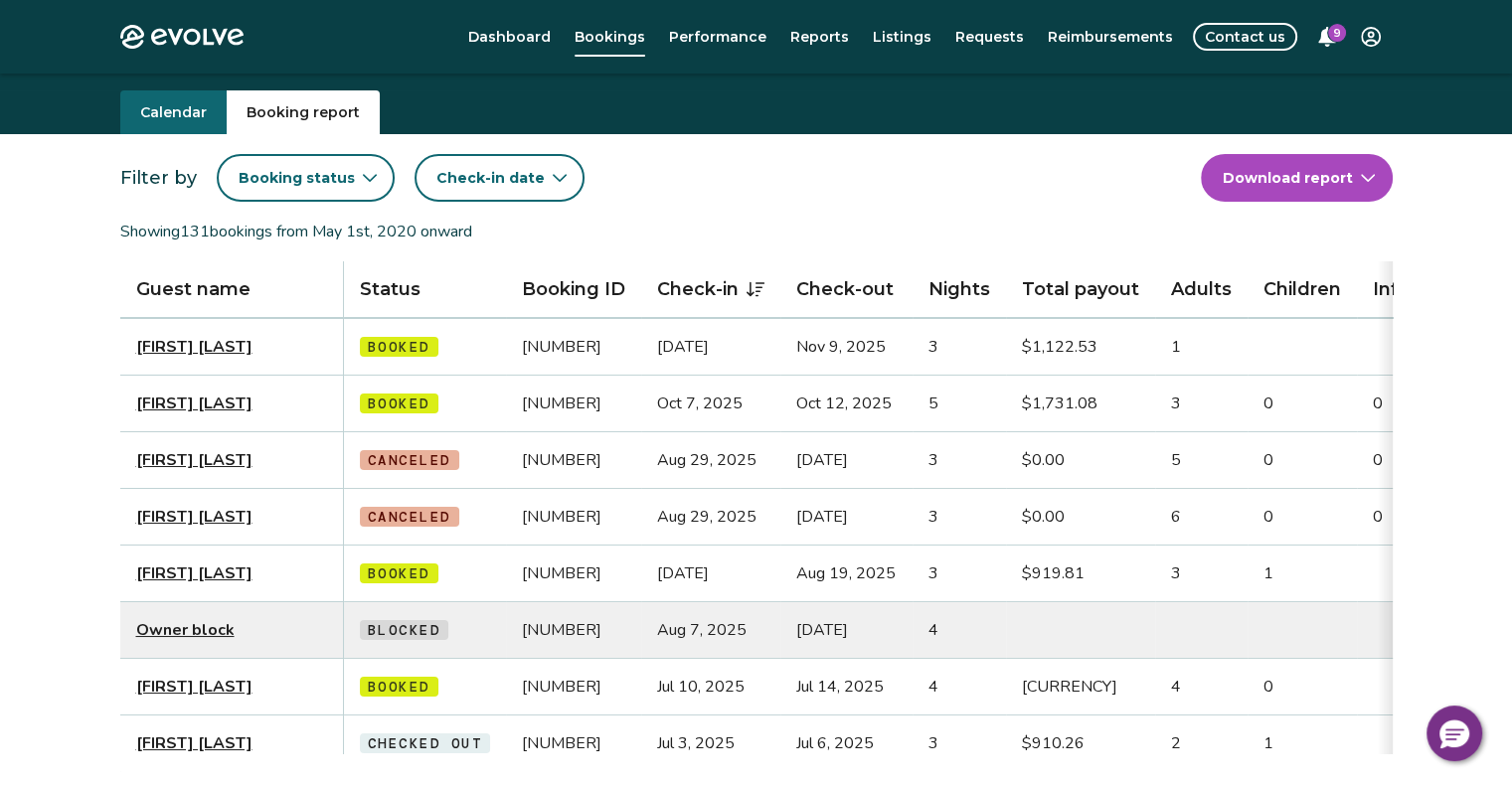 scroll, scrollTop: 0, scrollLeft: 342, axis: horizontal 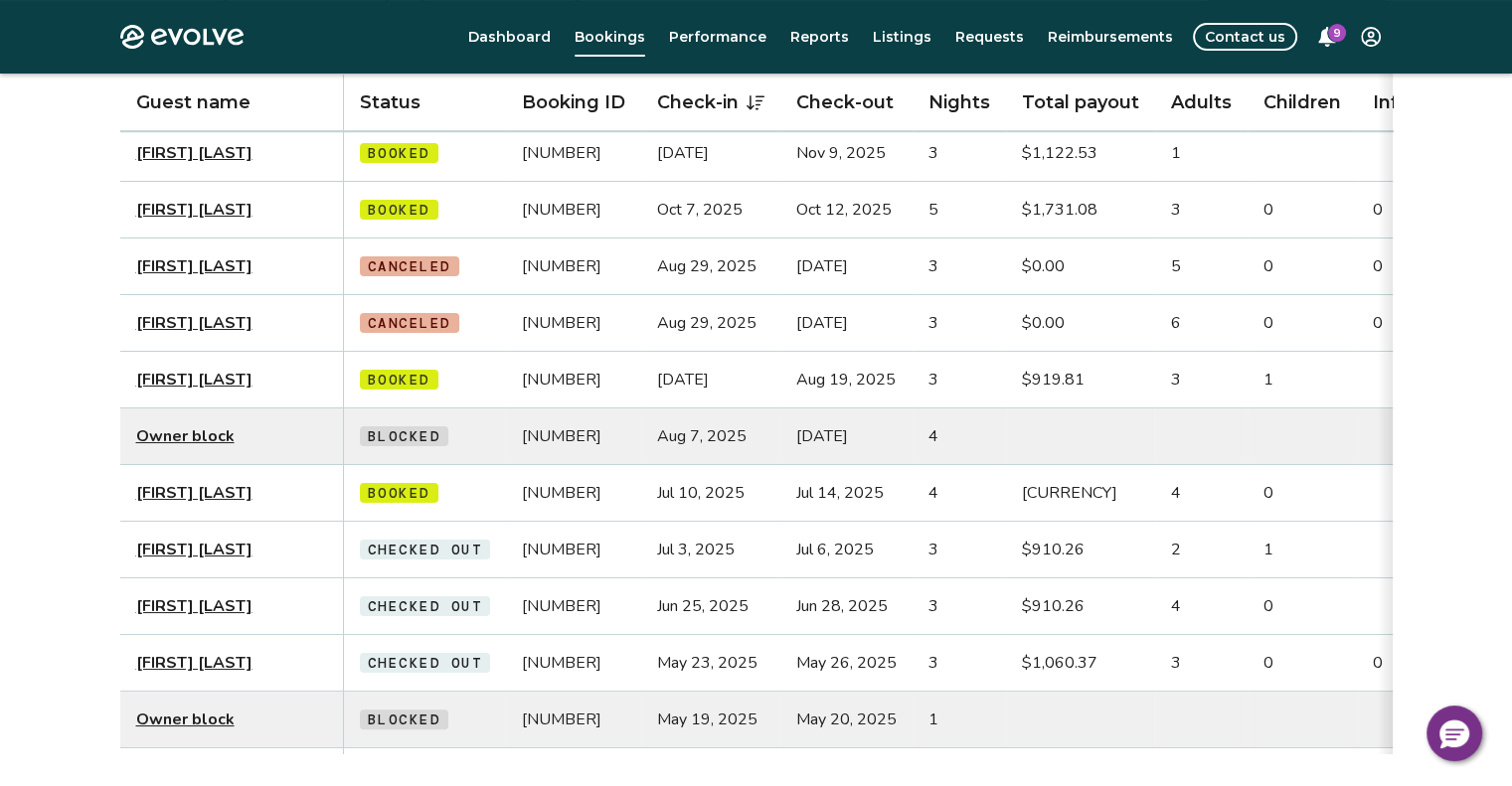 click on "[FIRST] [LAST]" at bounding box center (194, 210) 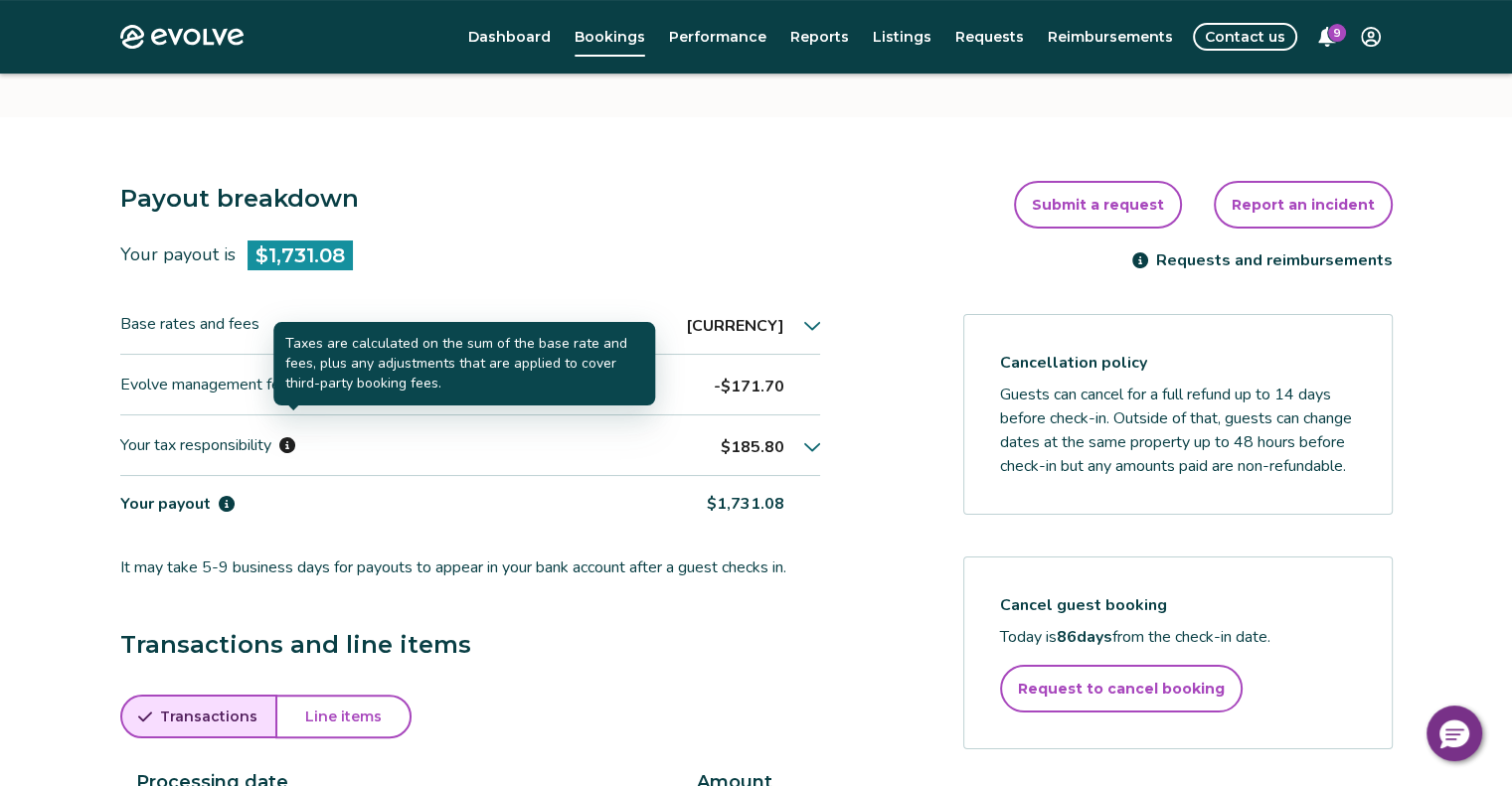 click 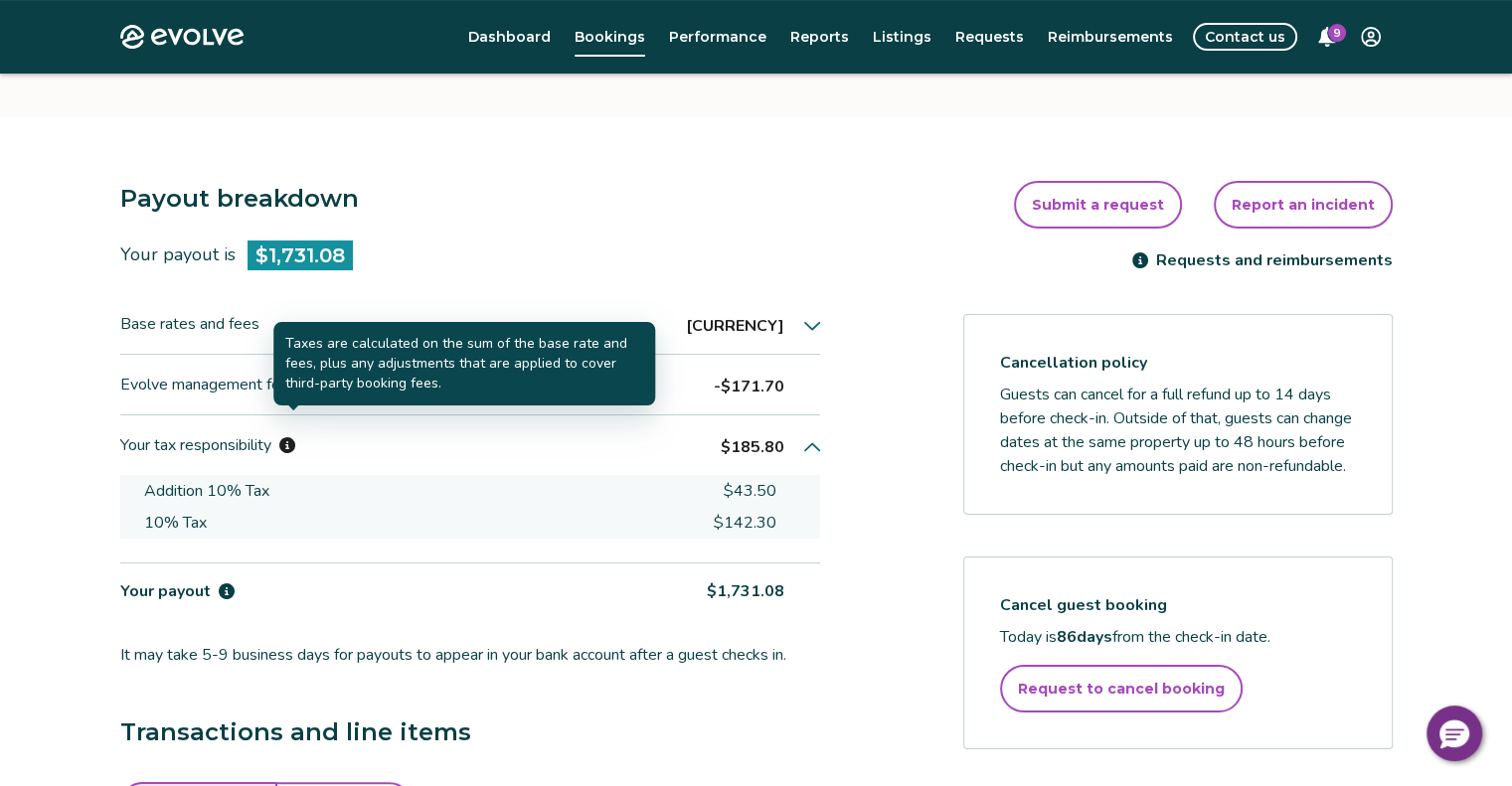 click 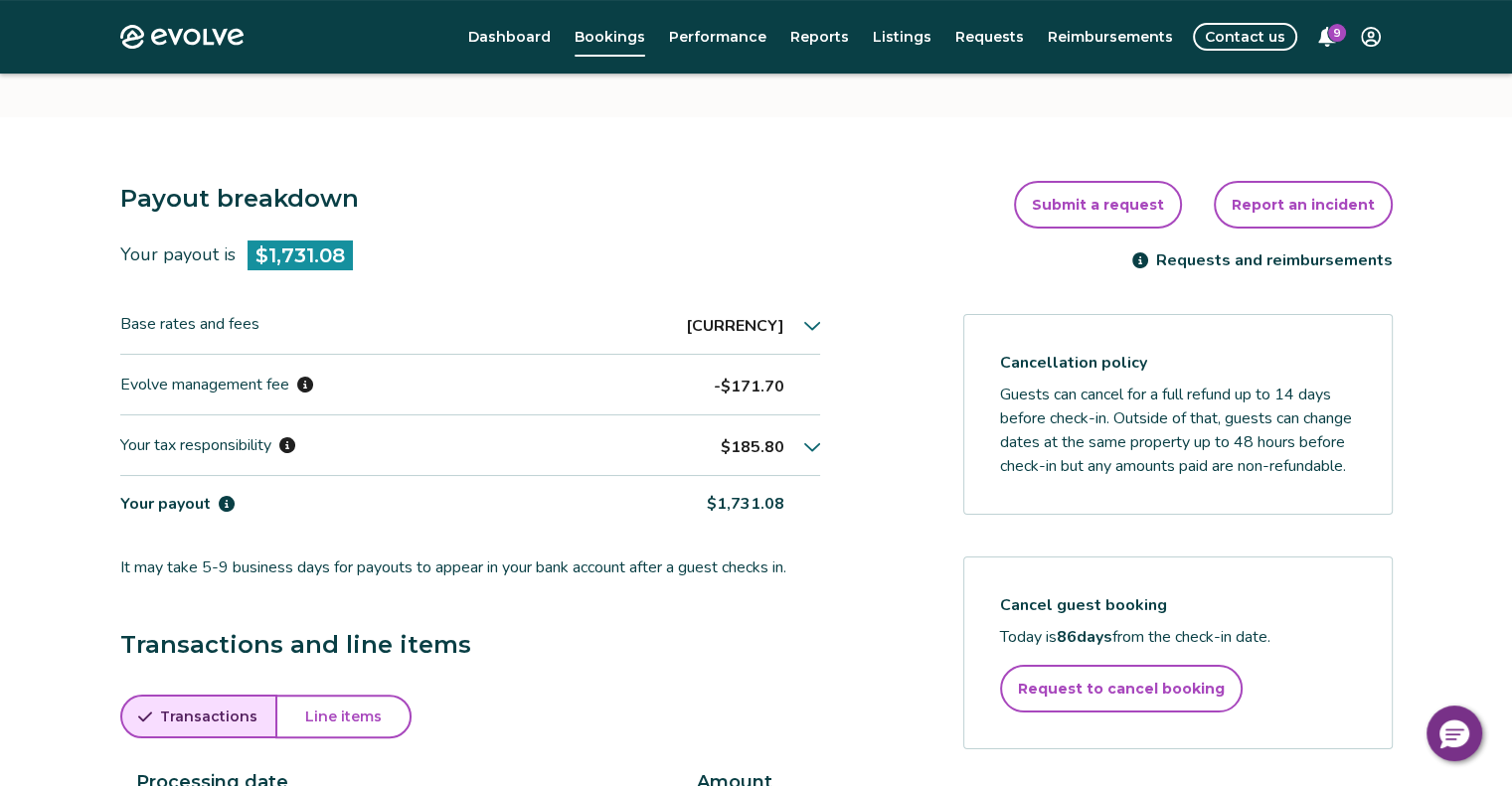 scroll, scrollTop: 240, scrollLeft: 0, axis: vertical 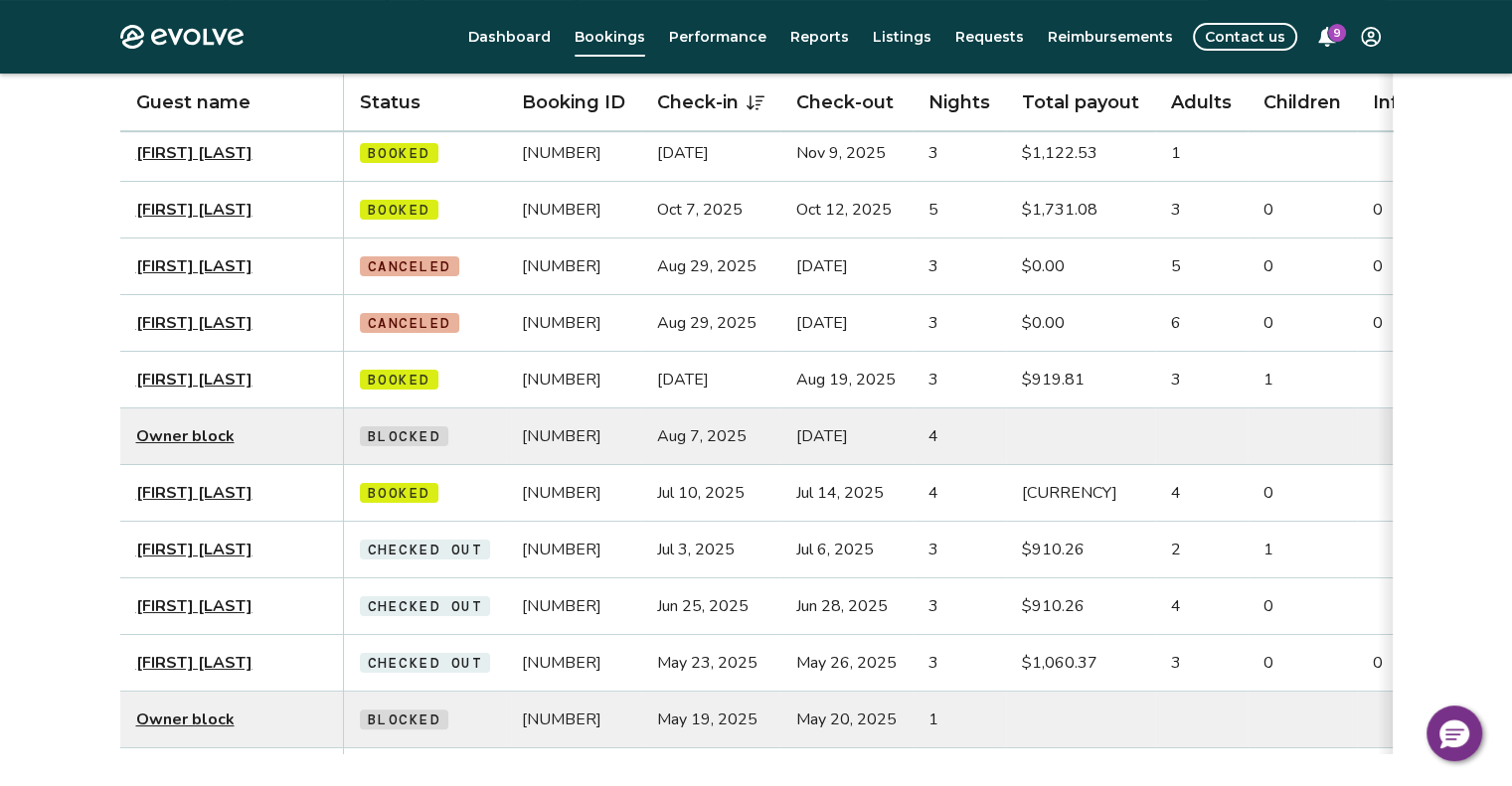 click on "[FIRST] [LAST]" at bounding box center (194, 550) 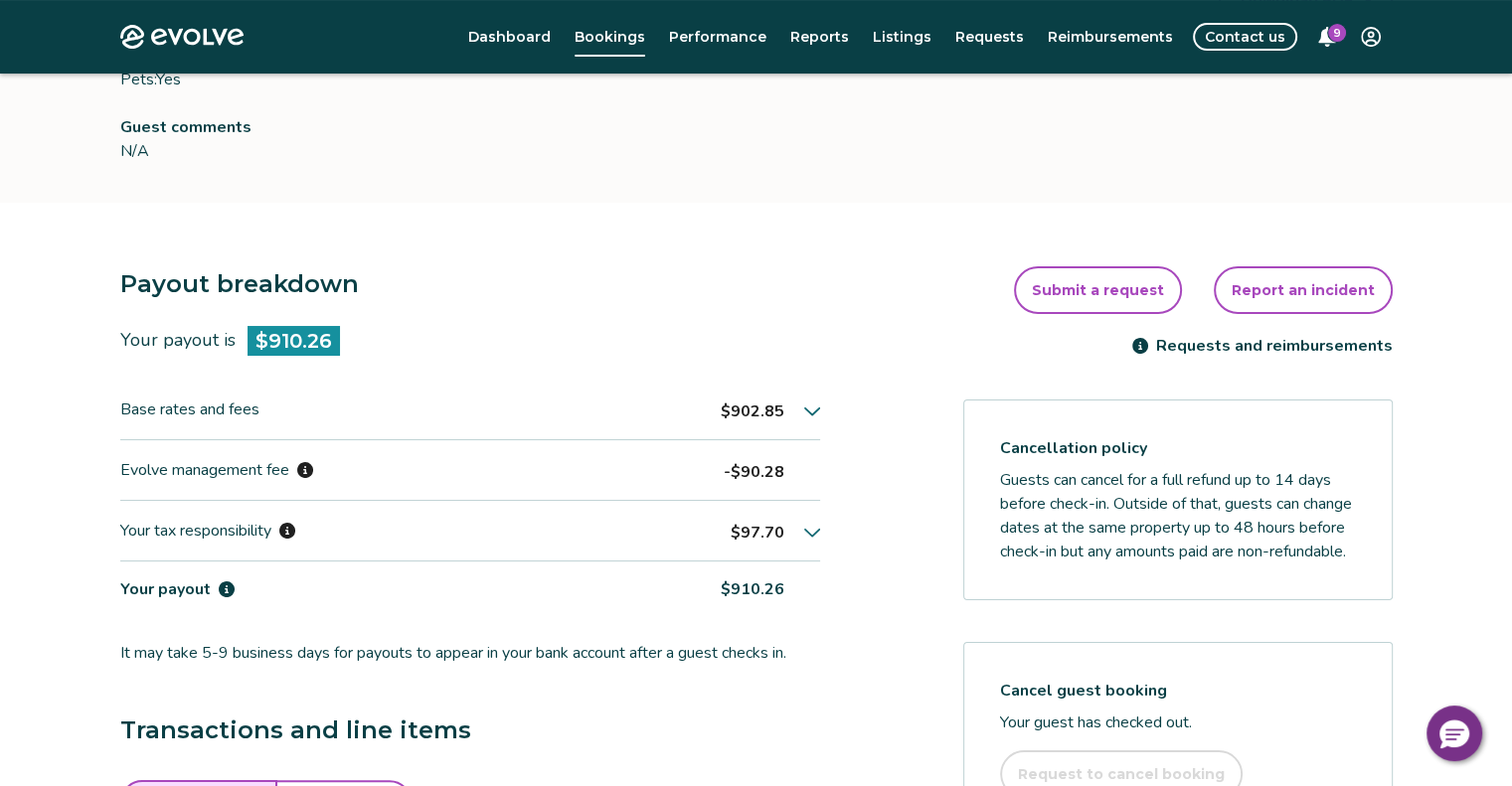 scroll, scrollTop: 350, scrollLeft: 0, axis: vertical 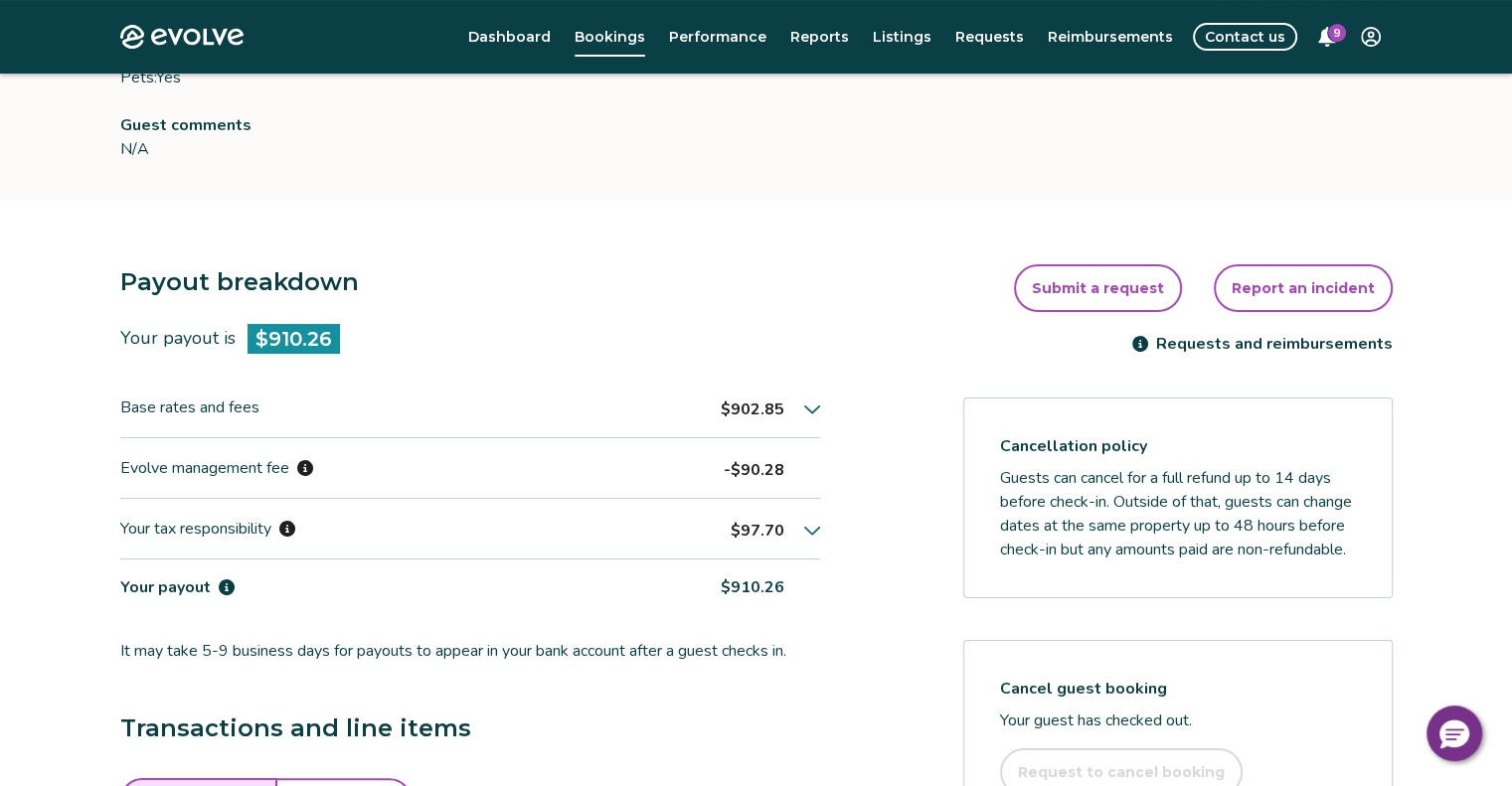 click 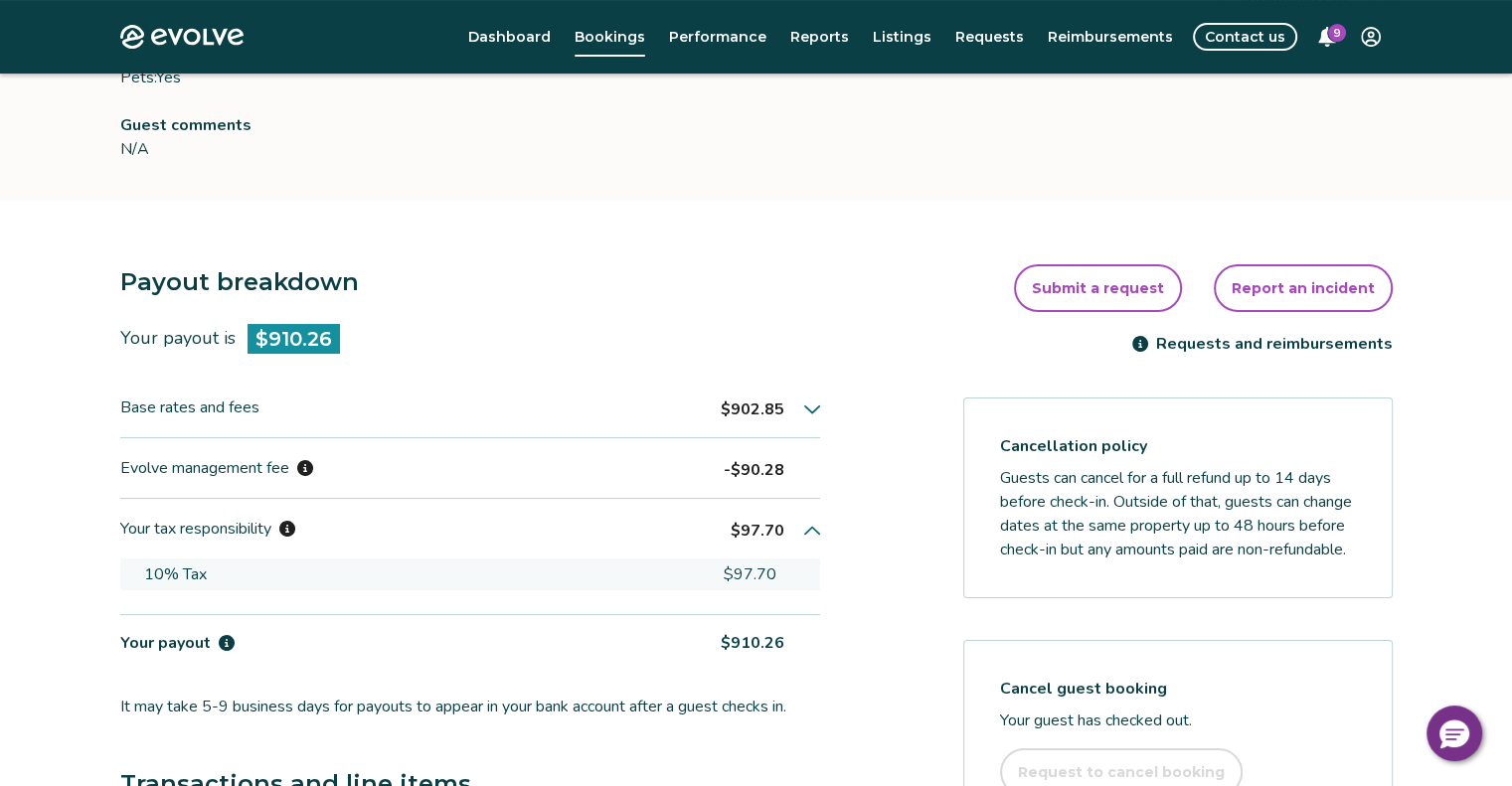 click 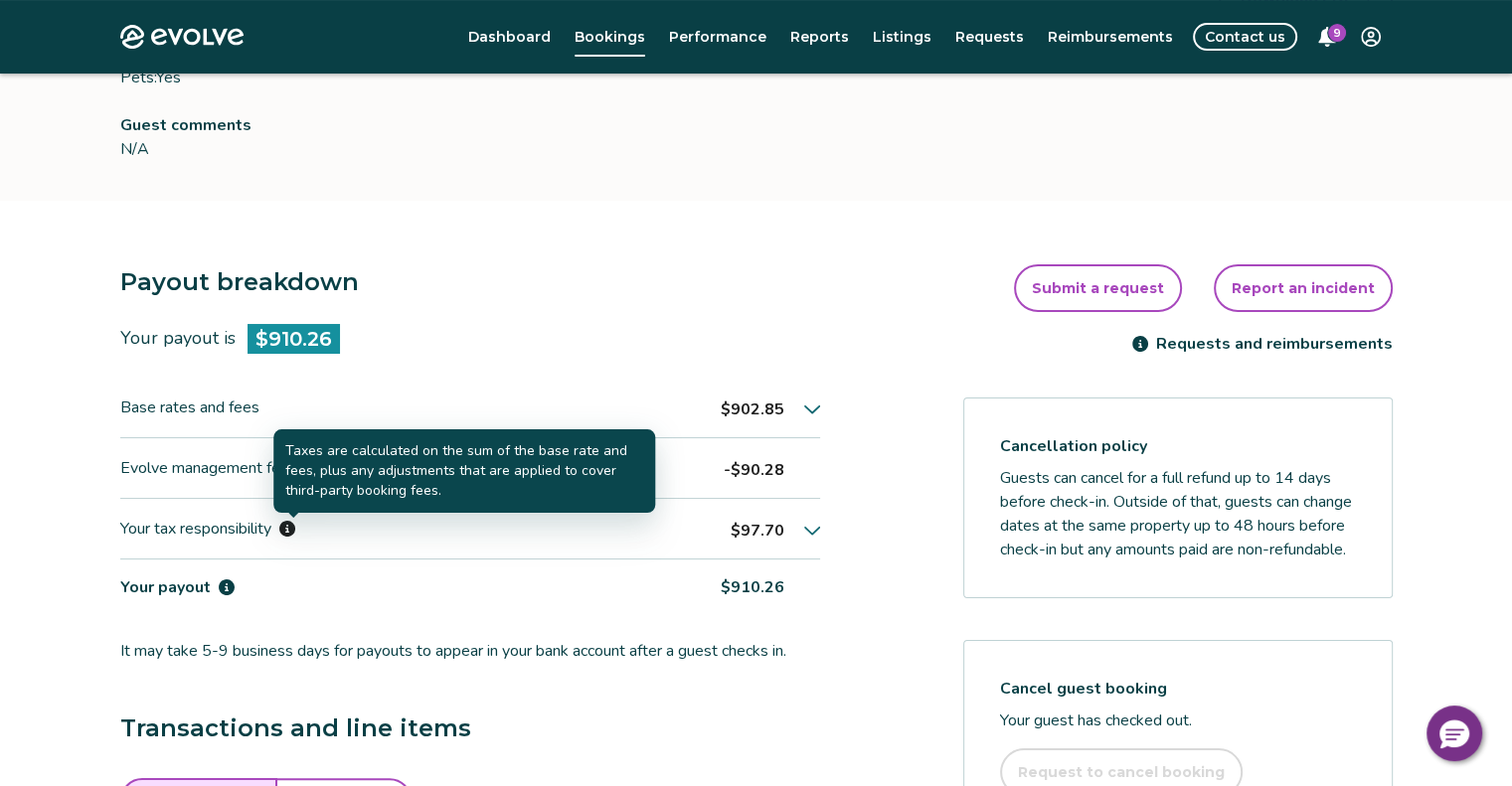 click 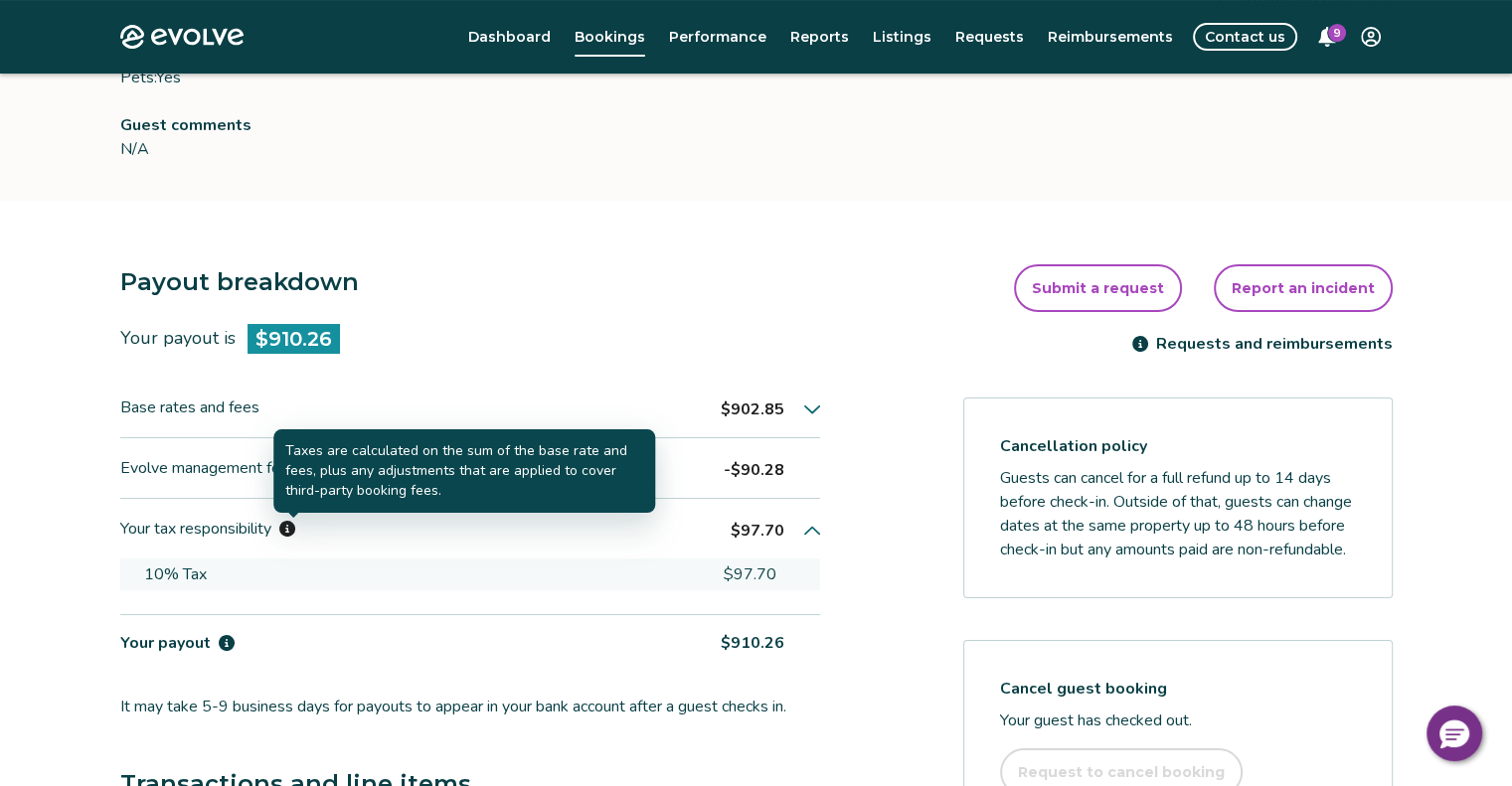 click 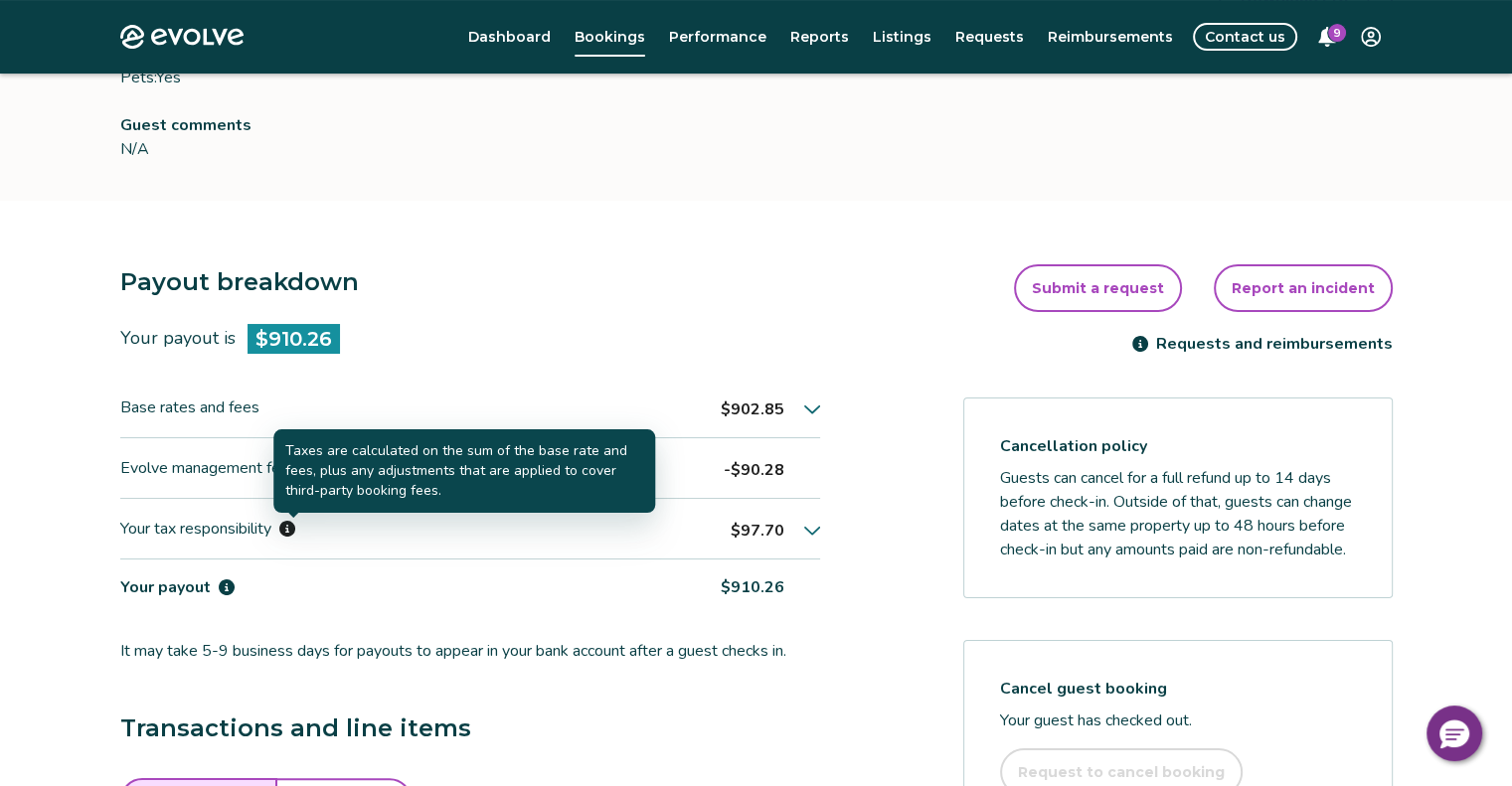 click 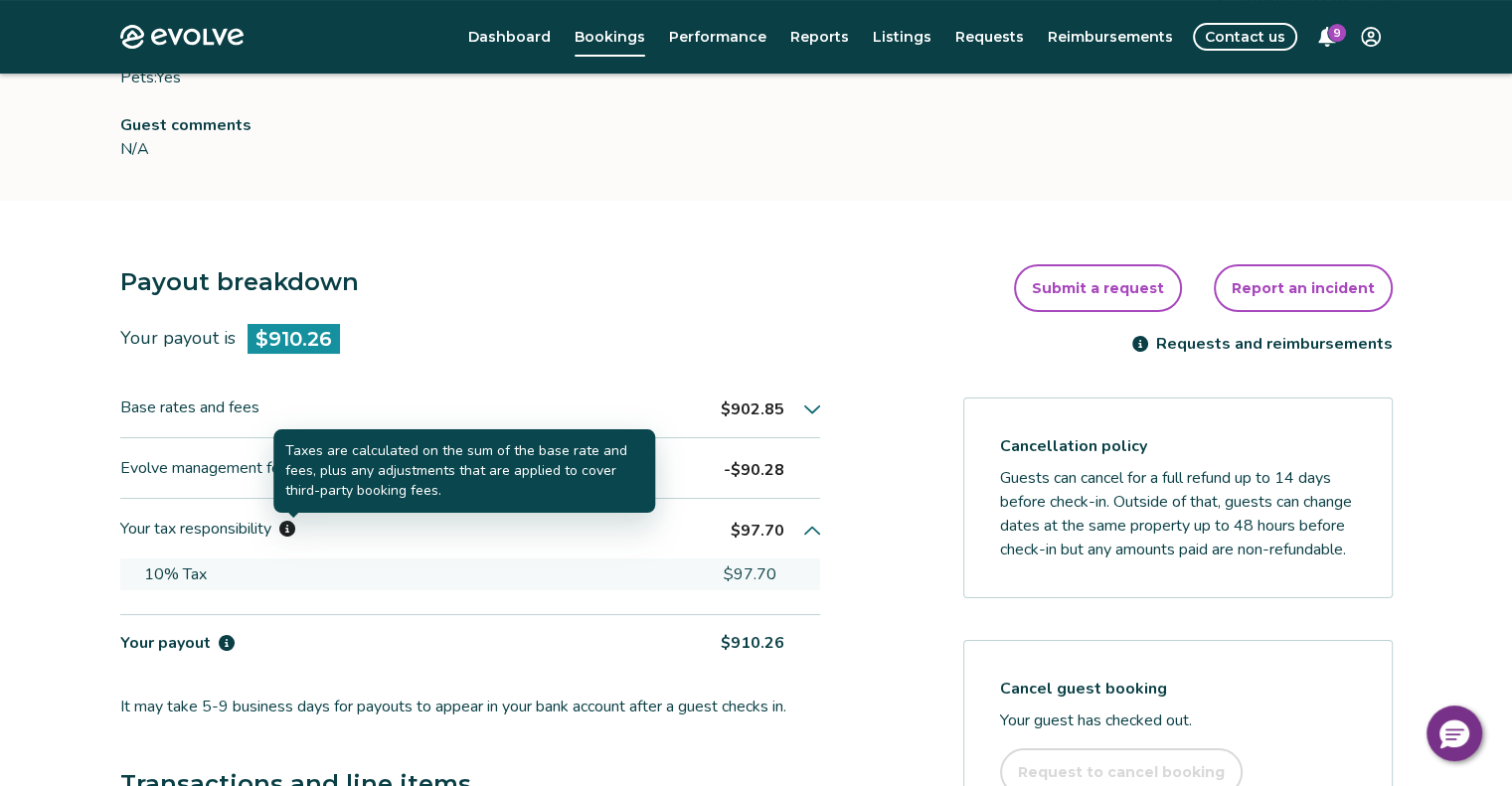click 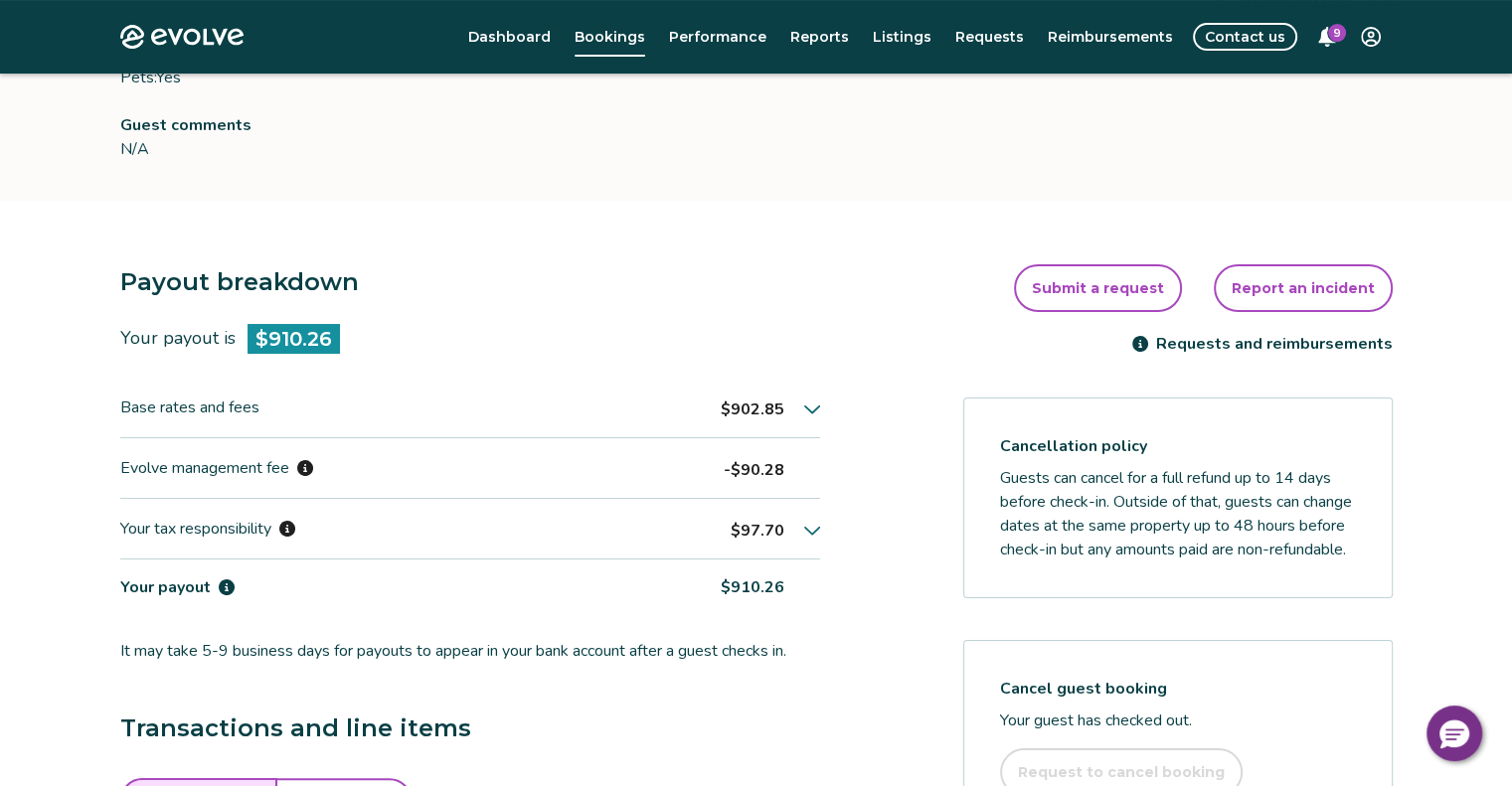 scroll, scrollTop: 240, scrollLeft: 0, axis: vertical 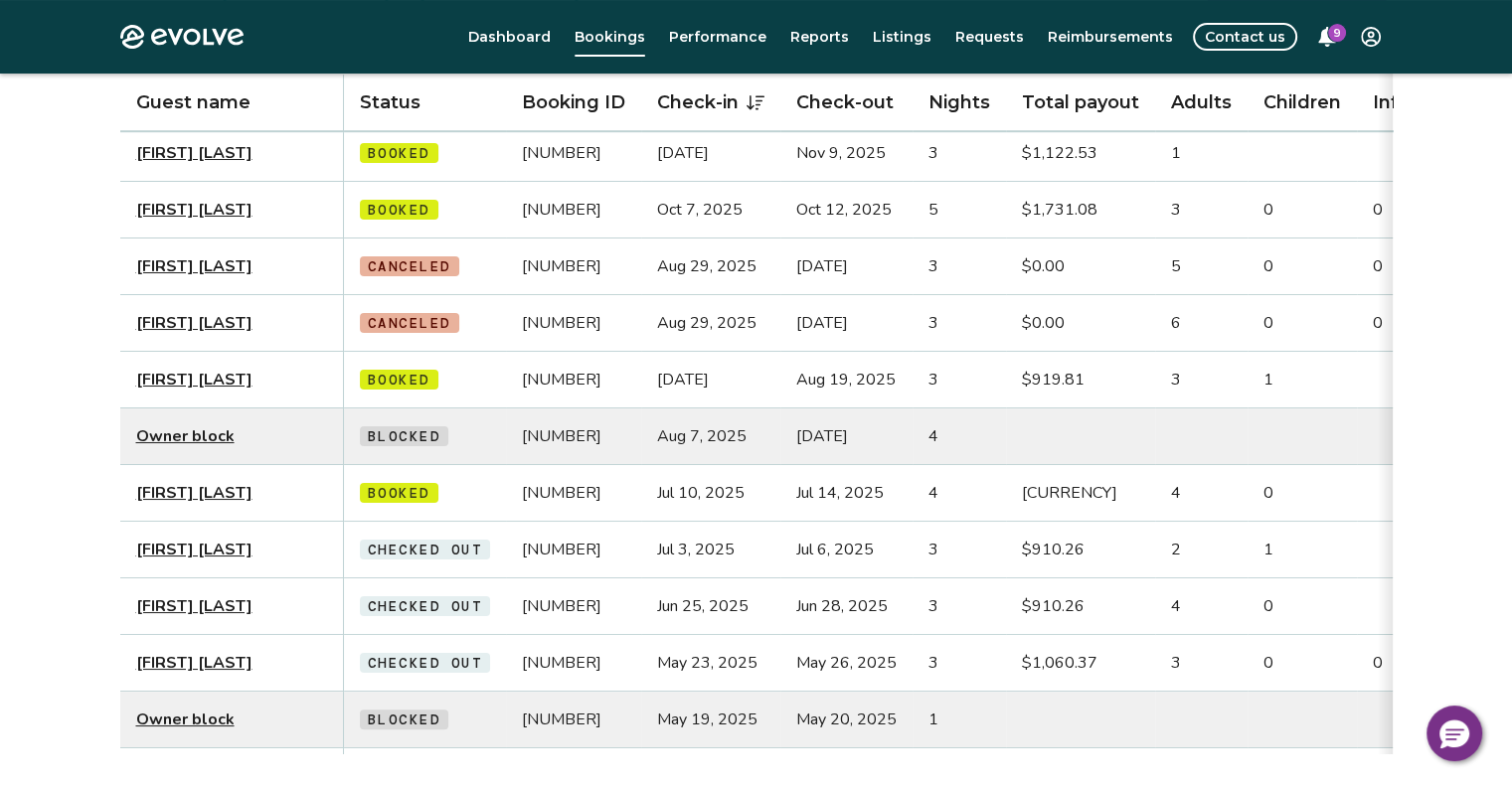 click on "[FIRST] [LAST]" at bounding box center (194, 380) 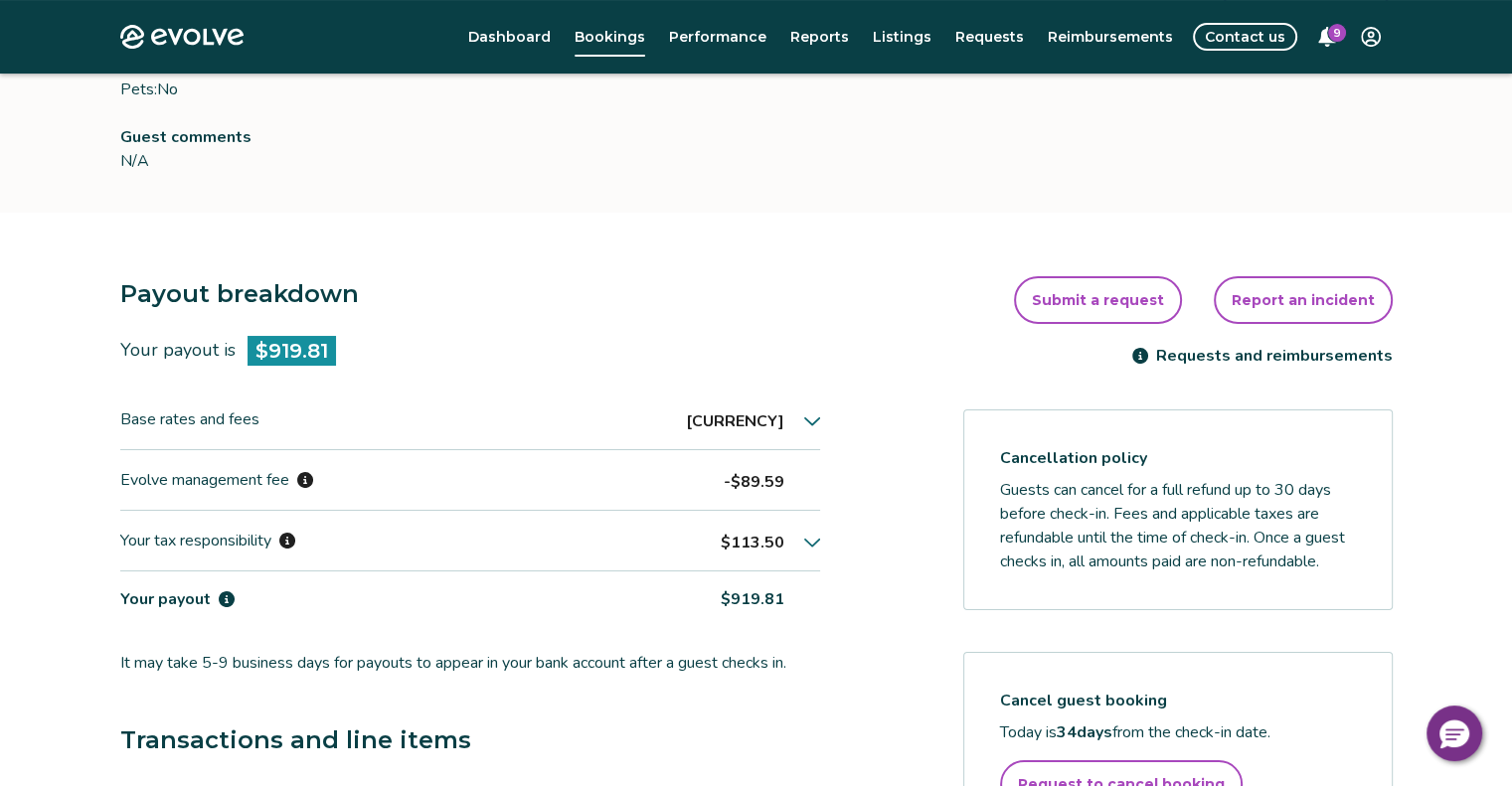 scroll, scrollTop: 364, scrollLeft: 0, axis: vertical 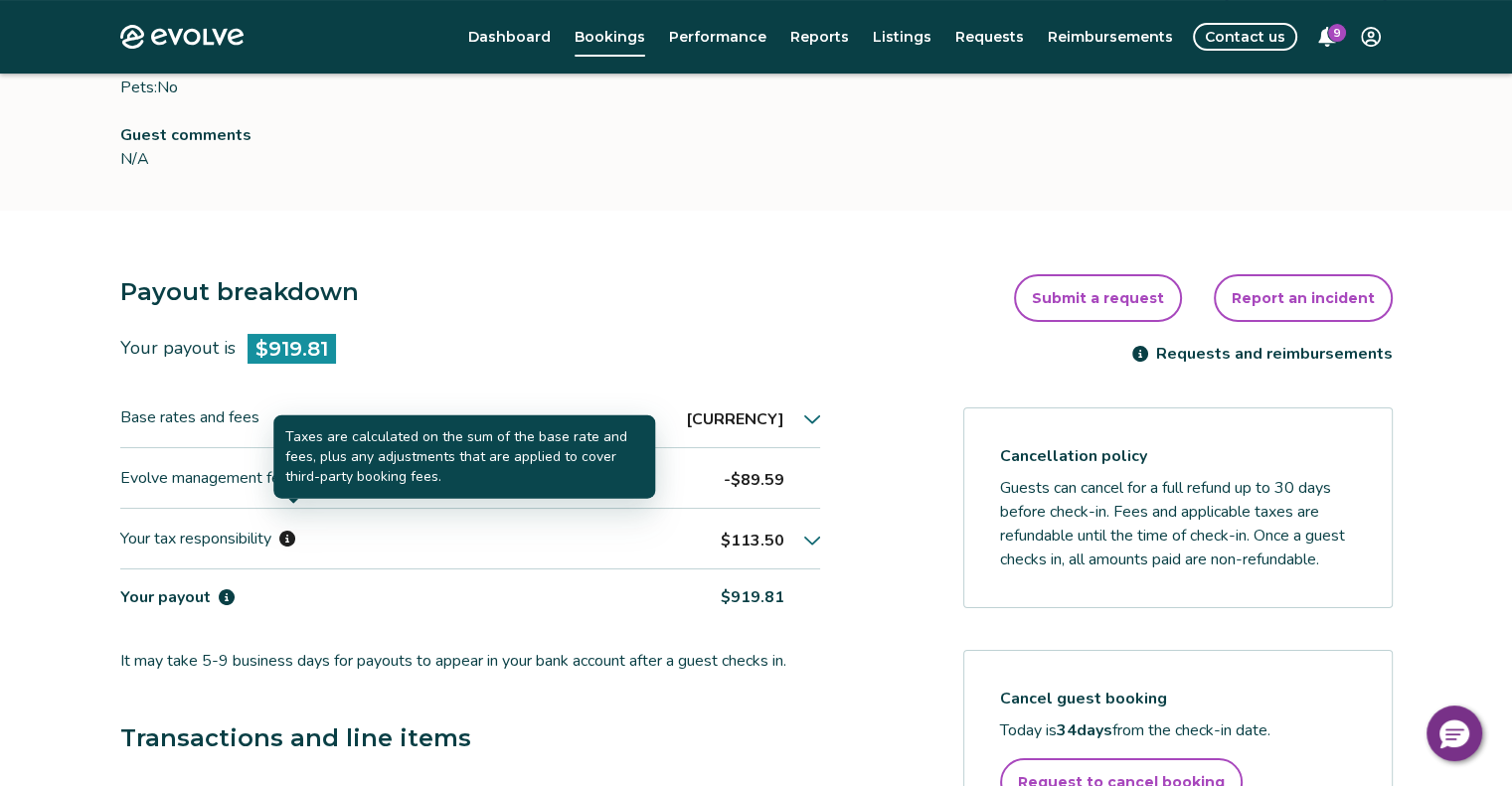 click 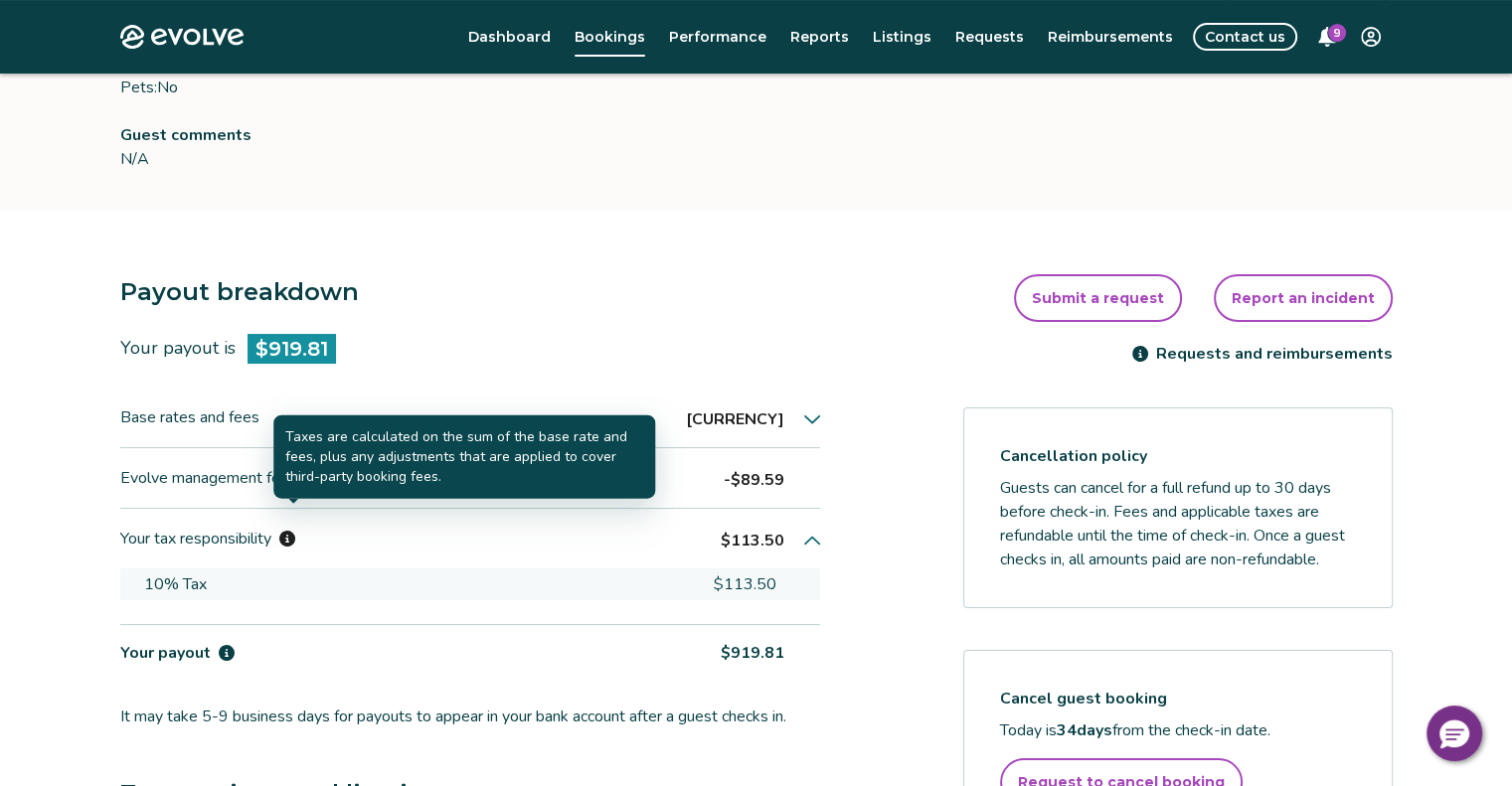 click 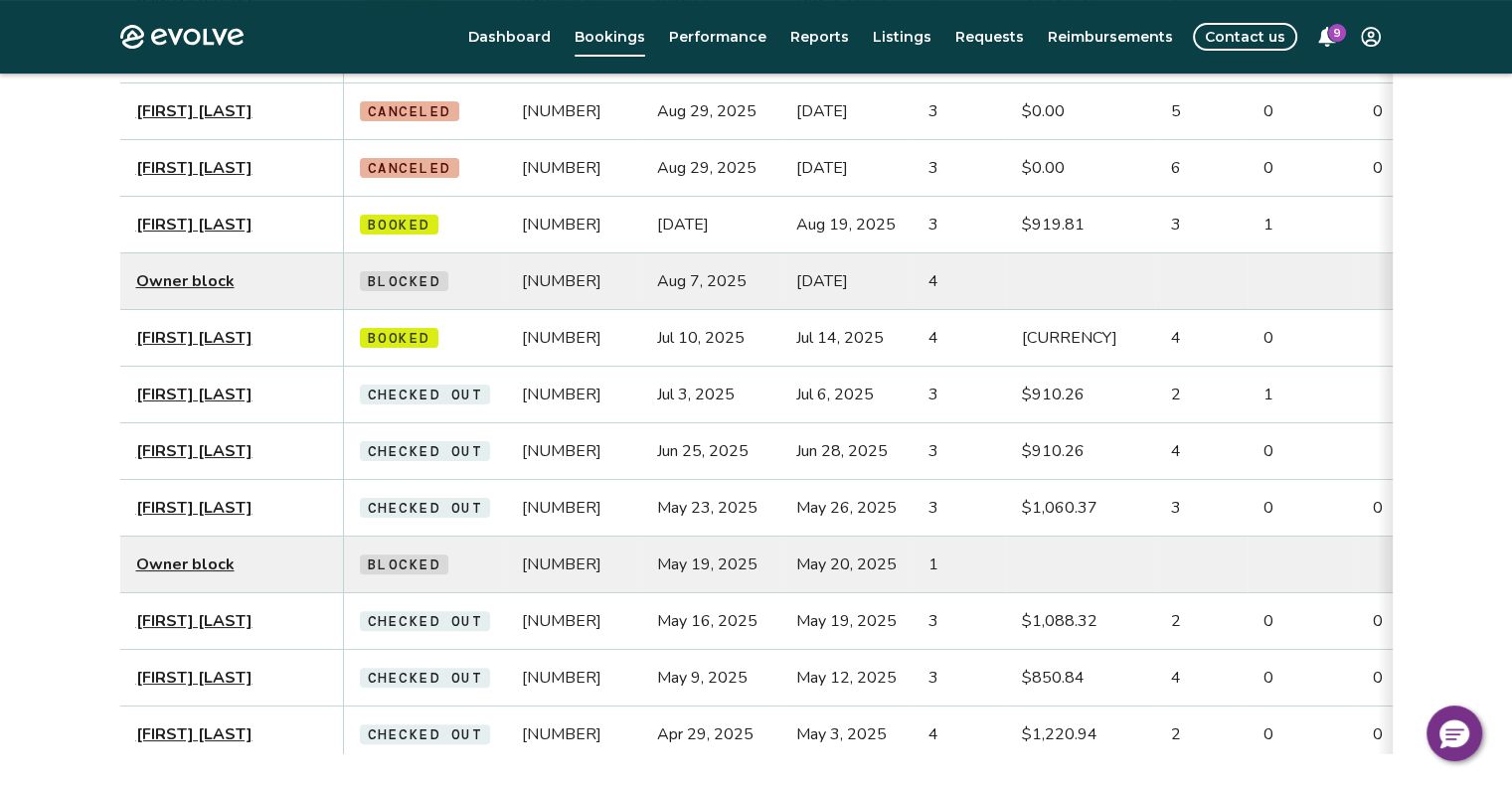 scroll, scrollTop: 417, scrollLeft: 0, axis: vertical 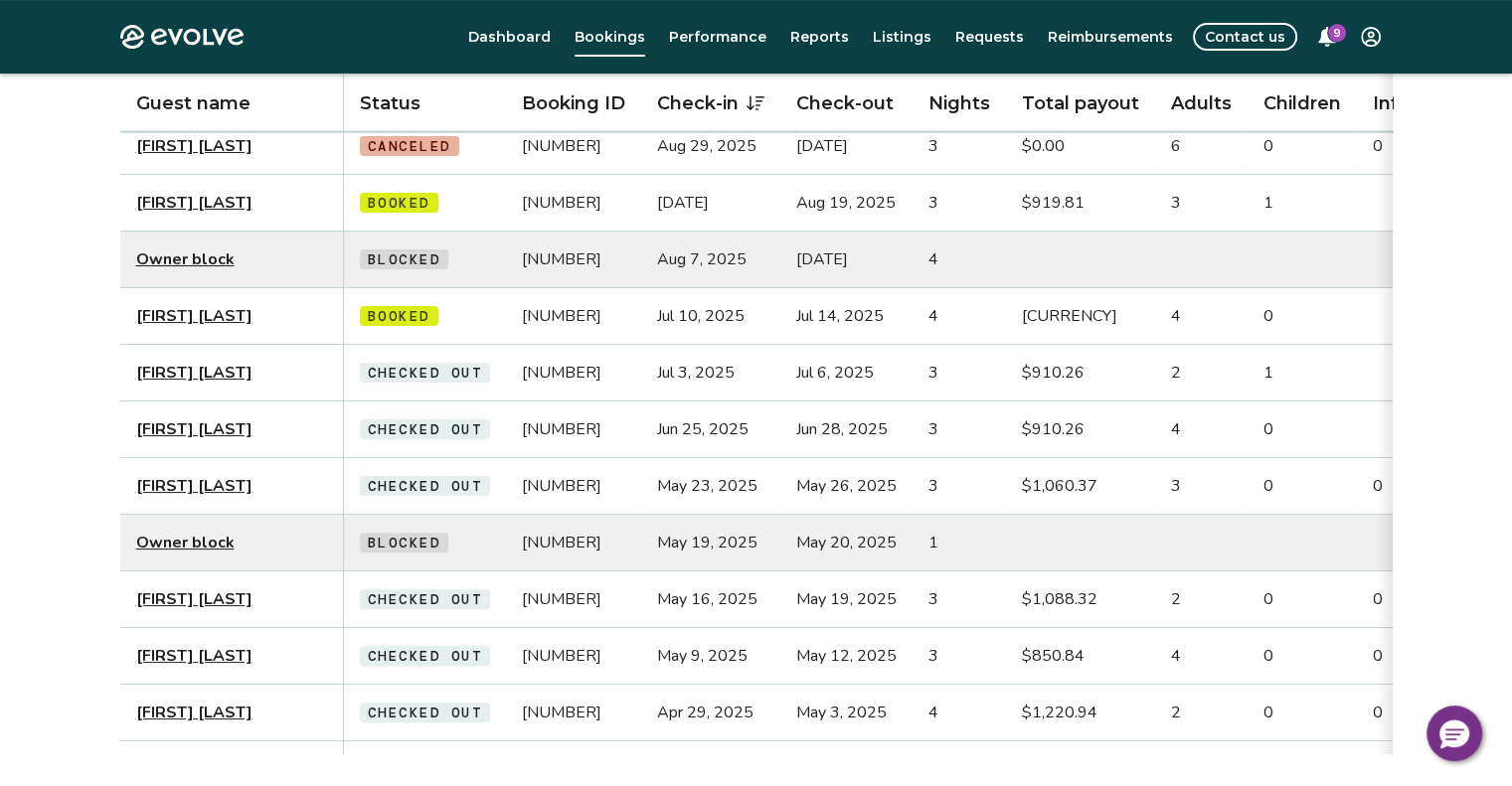 click on "[FIRST] [LAST]" at bounding box center (194, 599) 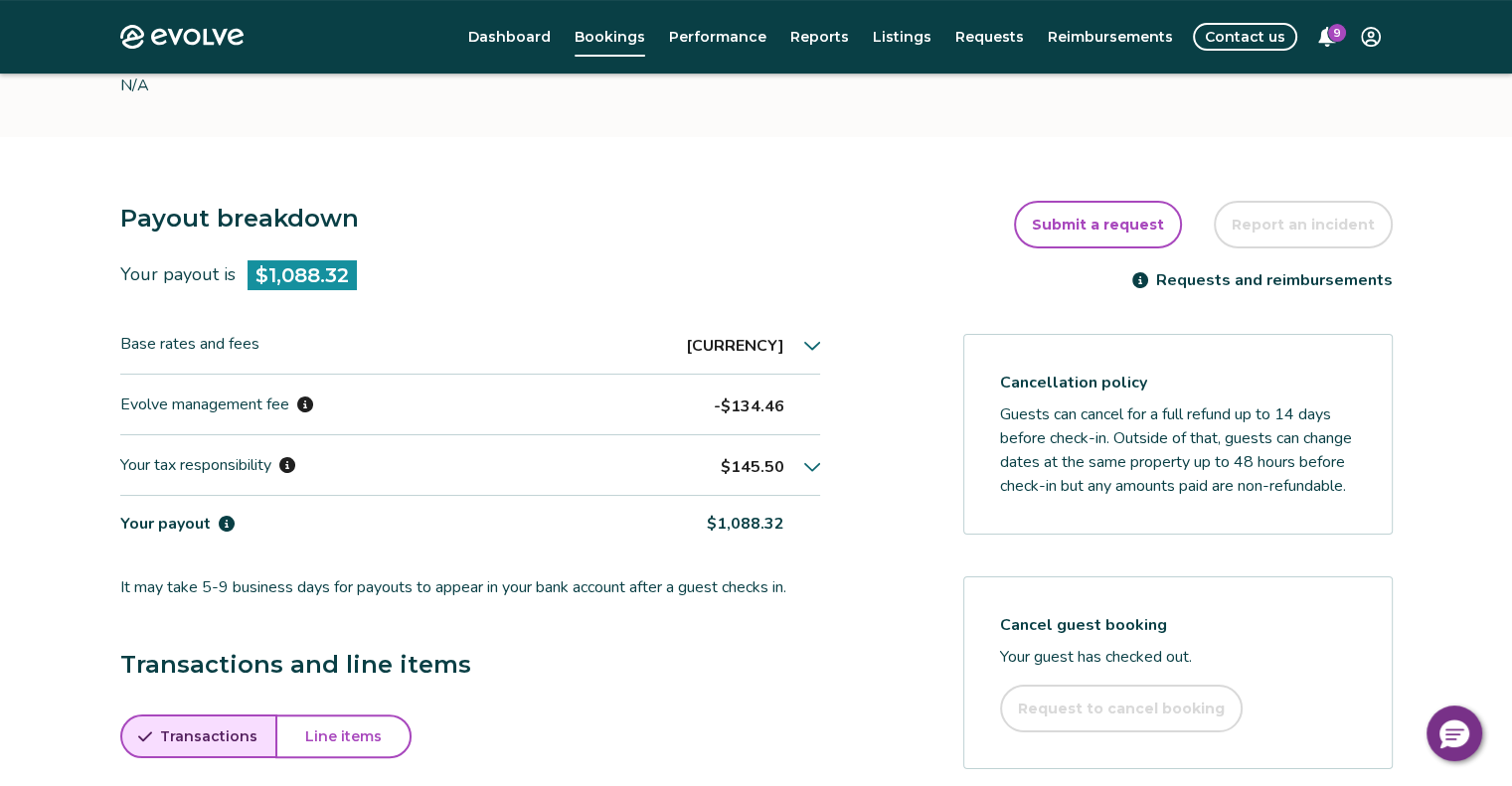 scroll, scrollTop: 436, scrollLeft: 0, axis: vertical 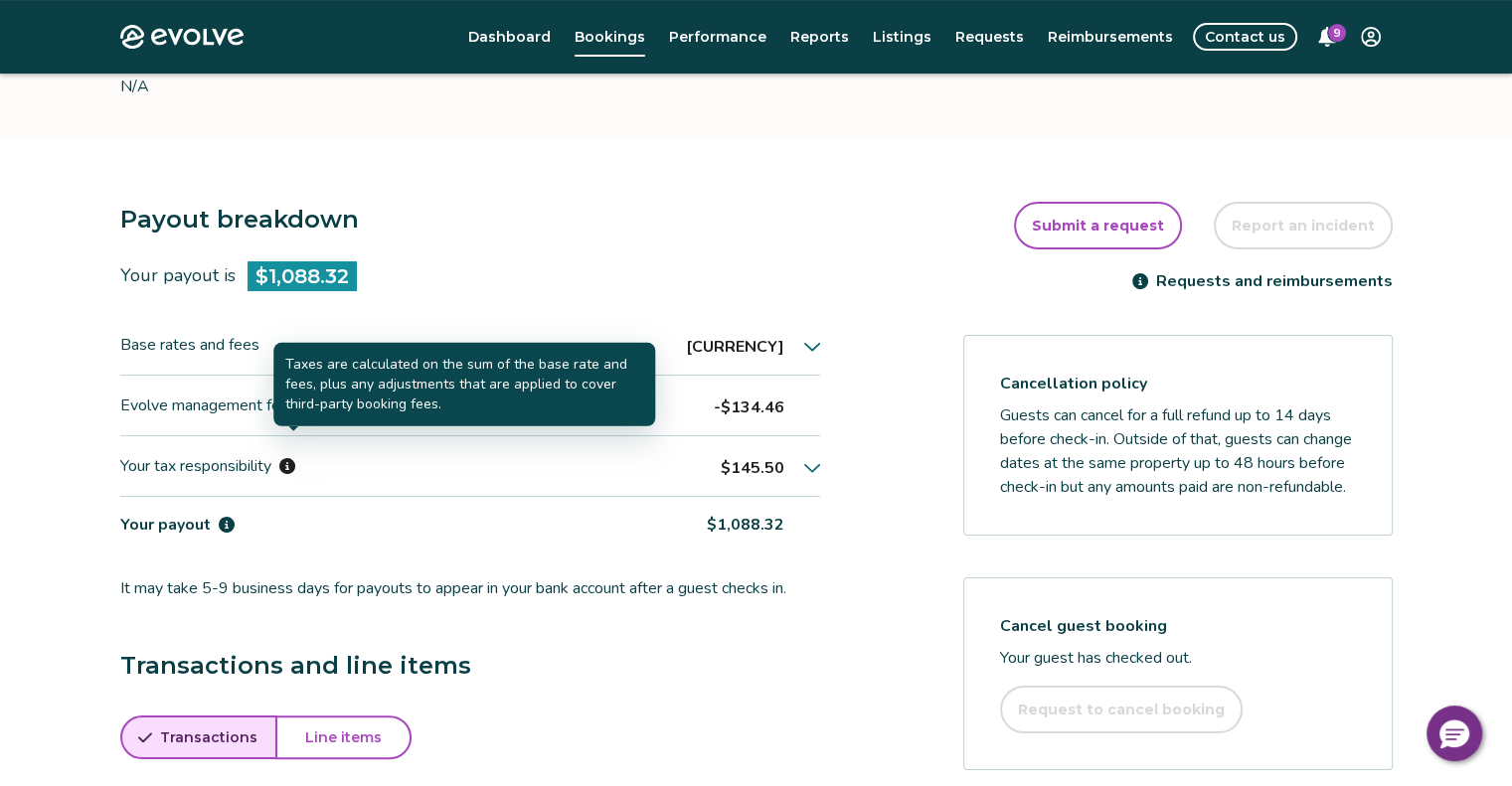 click 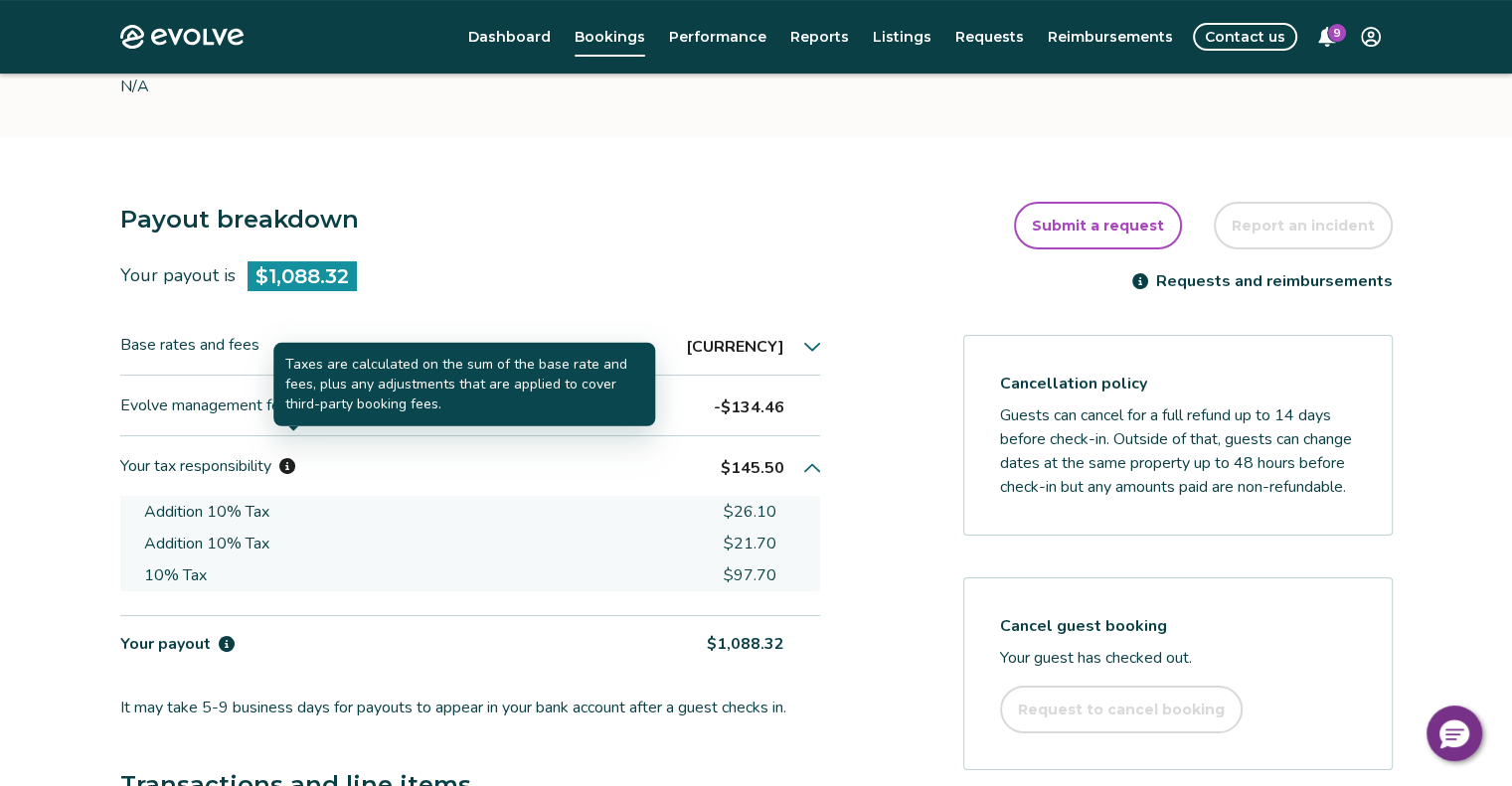 click 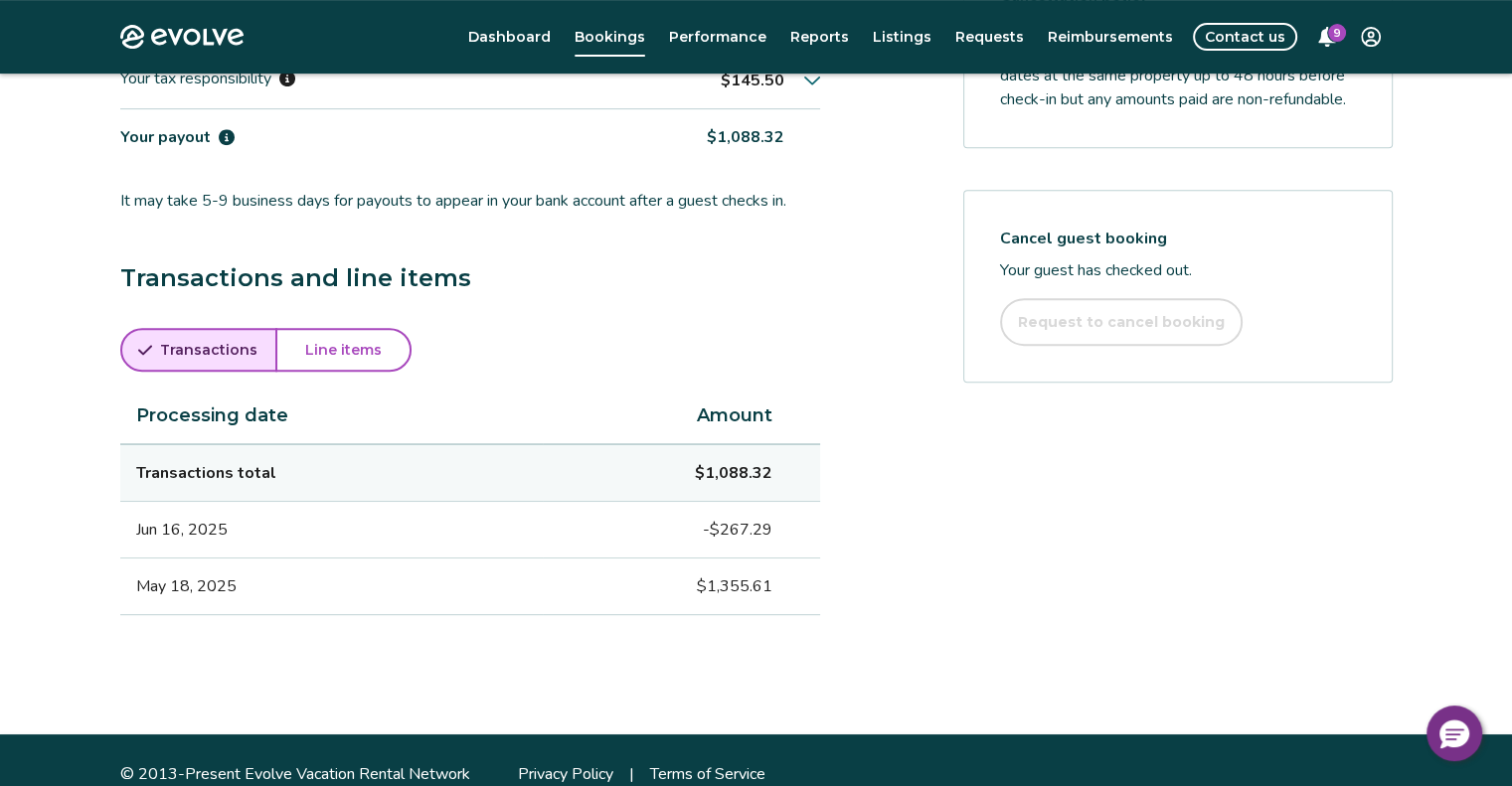 scroll, scrollTop: 600, scrollLeft: 0, axis: vertical 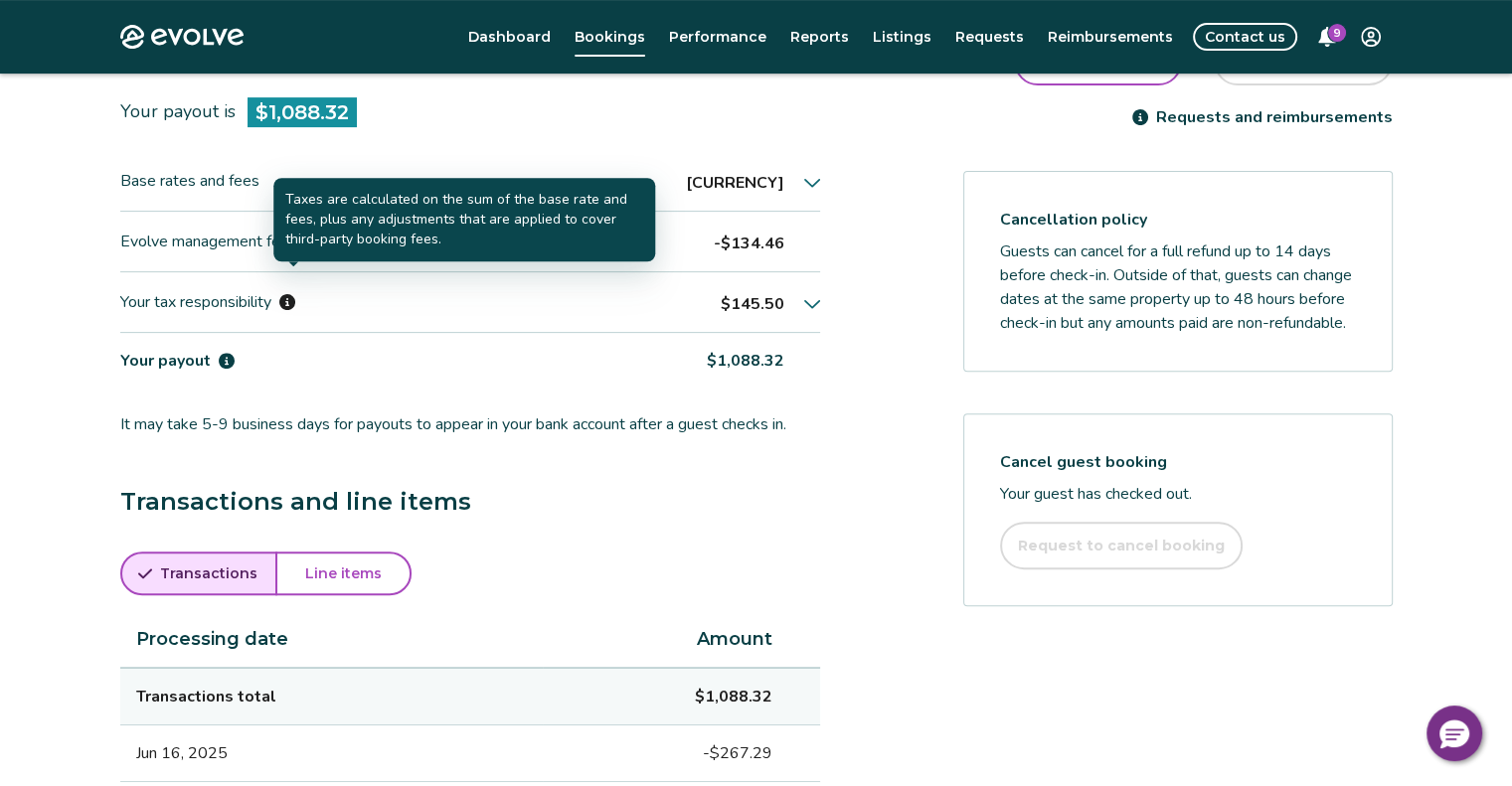 click 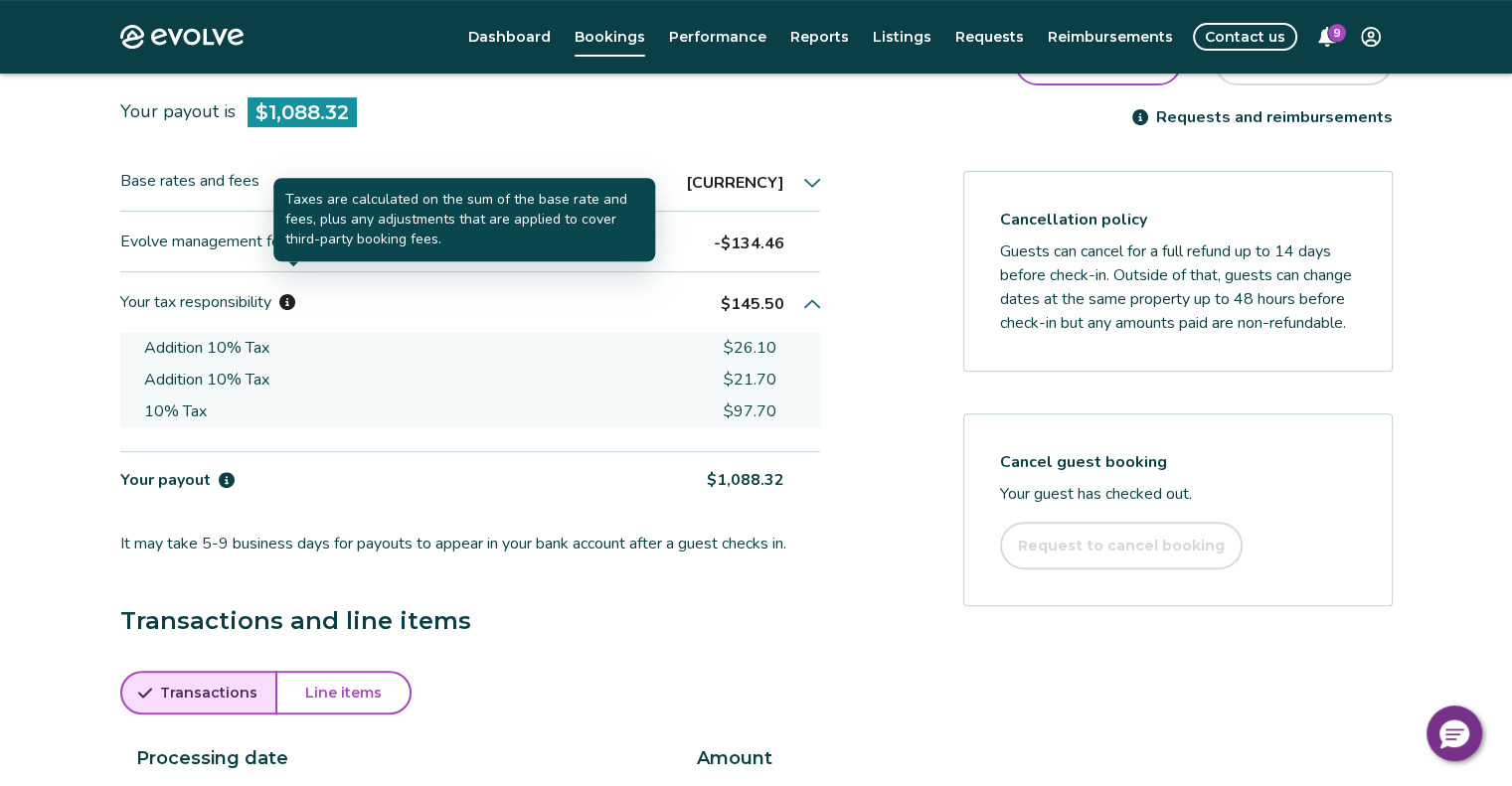 click 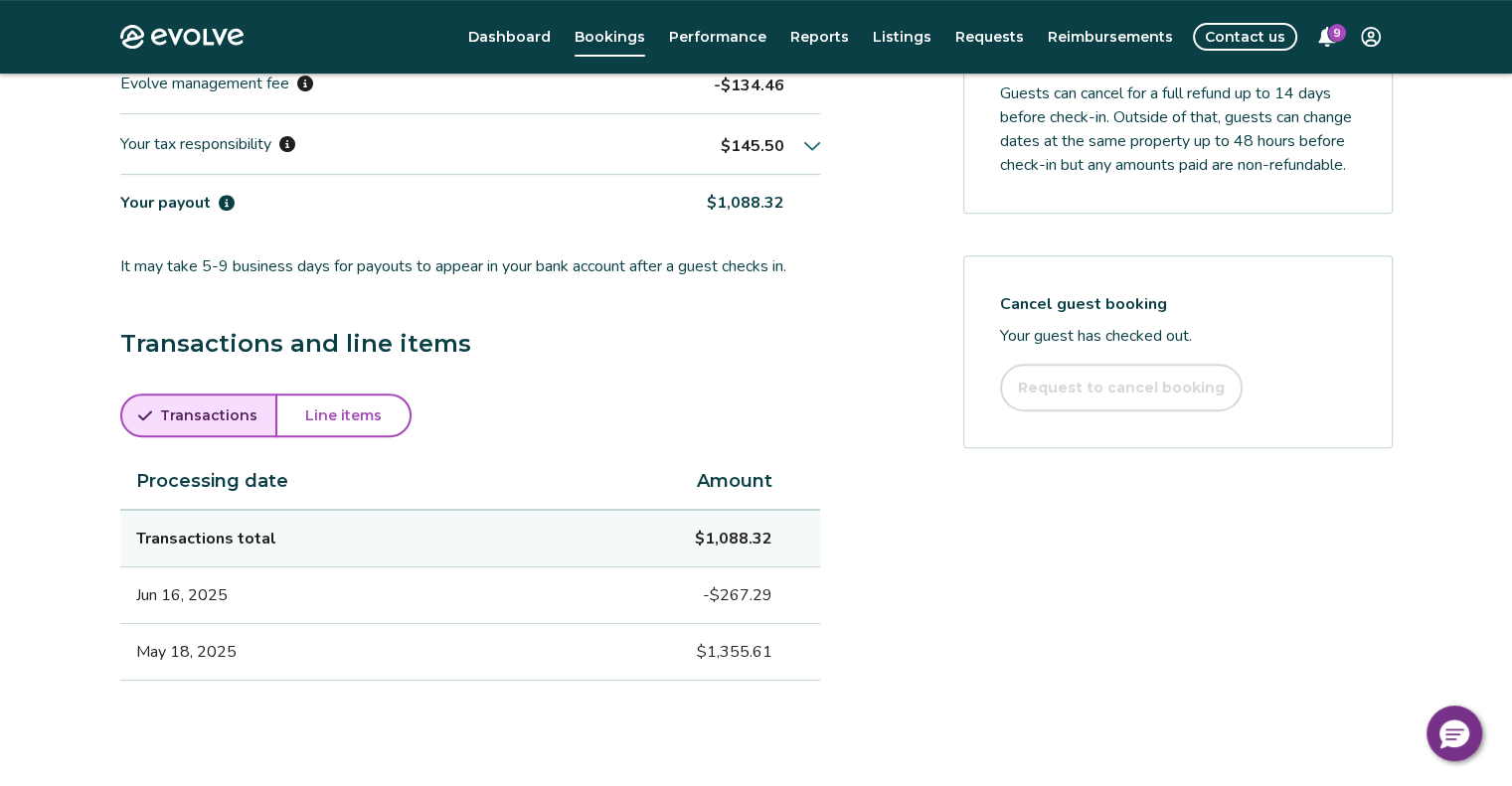 scroll, scrollTop: 759, scrollLeft: 0, axis: vertical 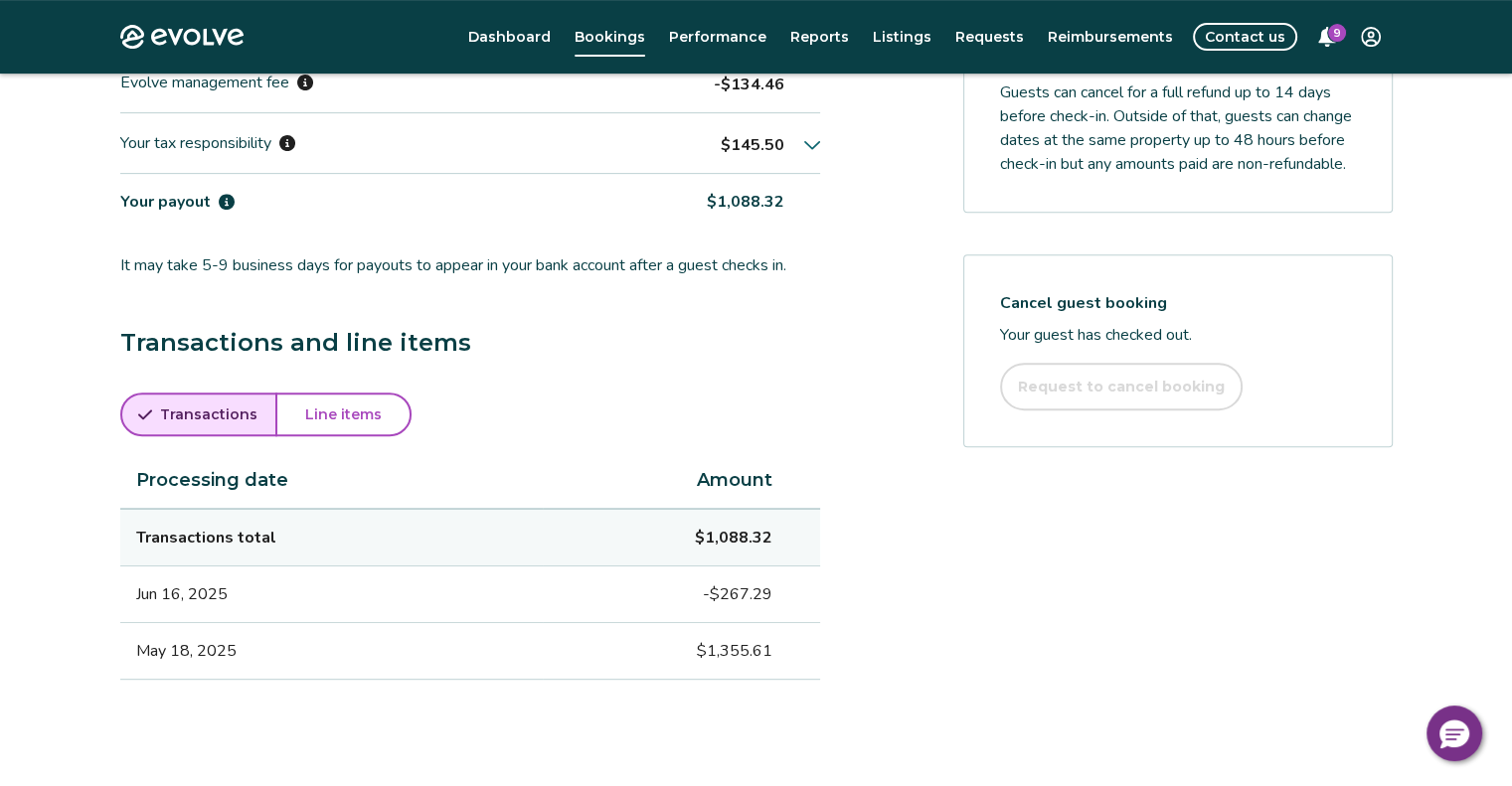 click on "Line items" at bounding box center [343, 414] 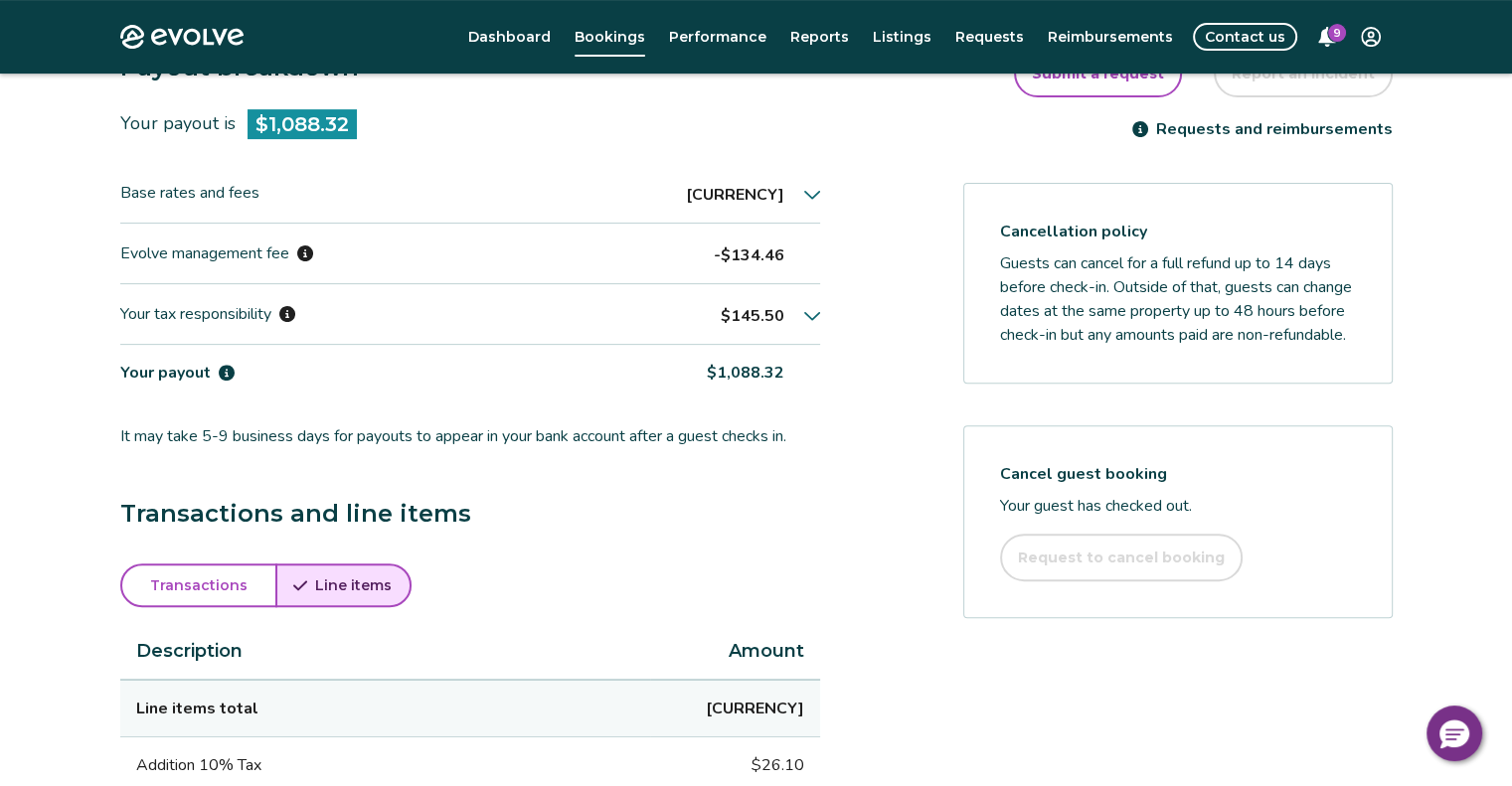 scroll, scrollTop: 578, scrollLeft: 0, axis: vertical 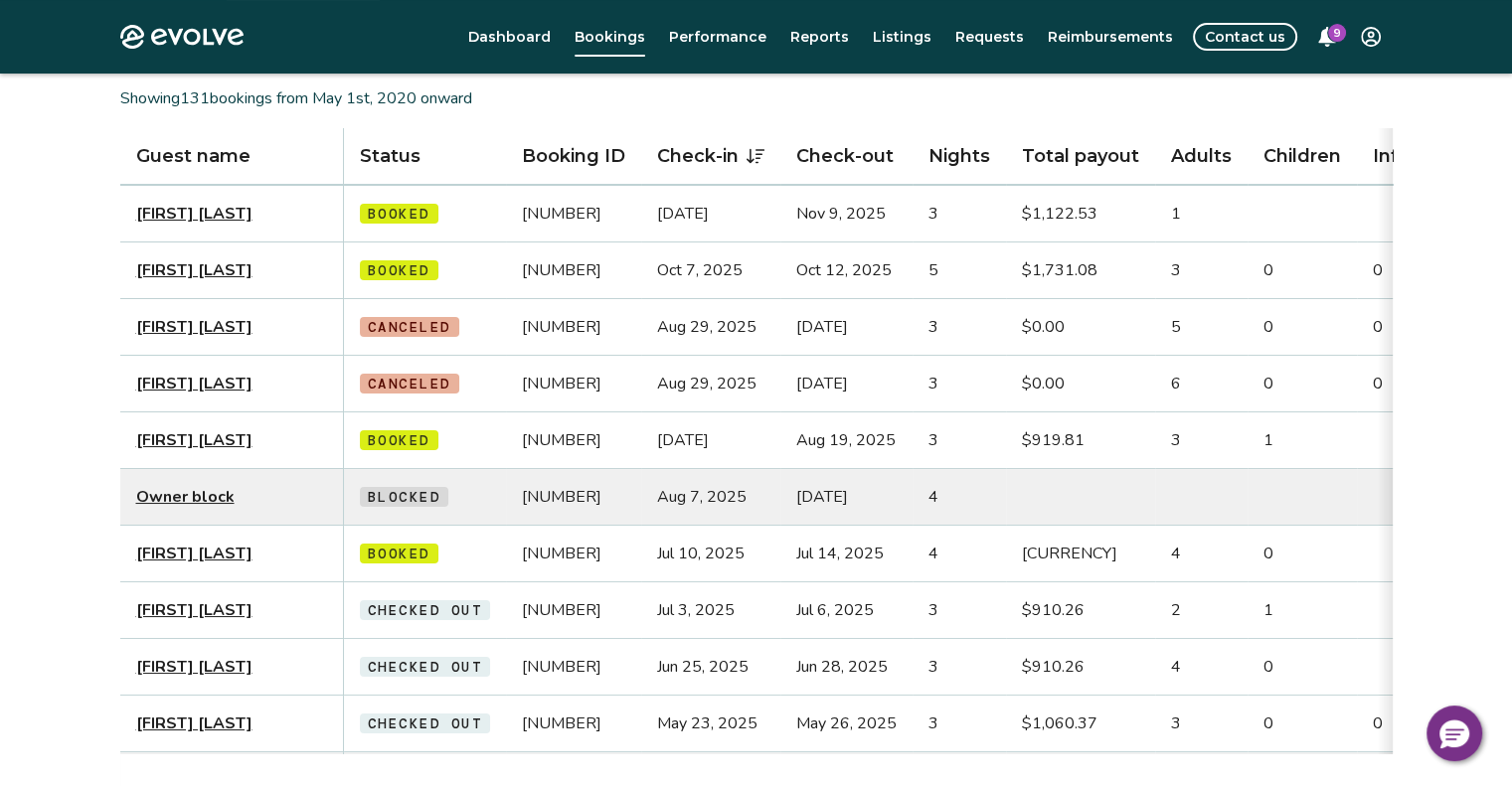 click on "[FIRST] [LAST]" at bounding box center [194, 270] 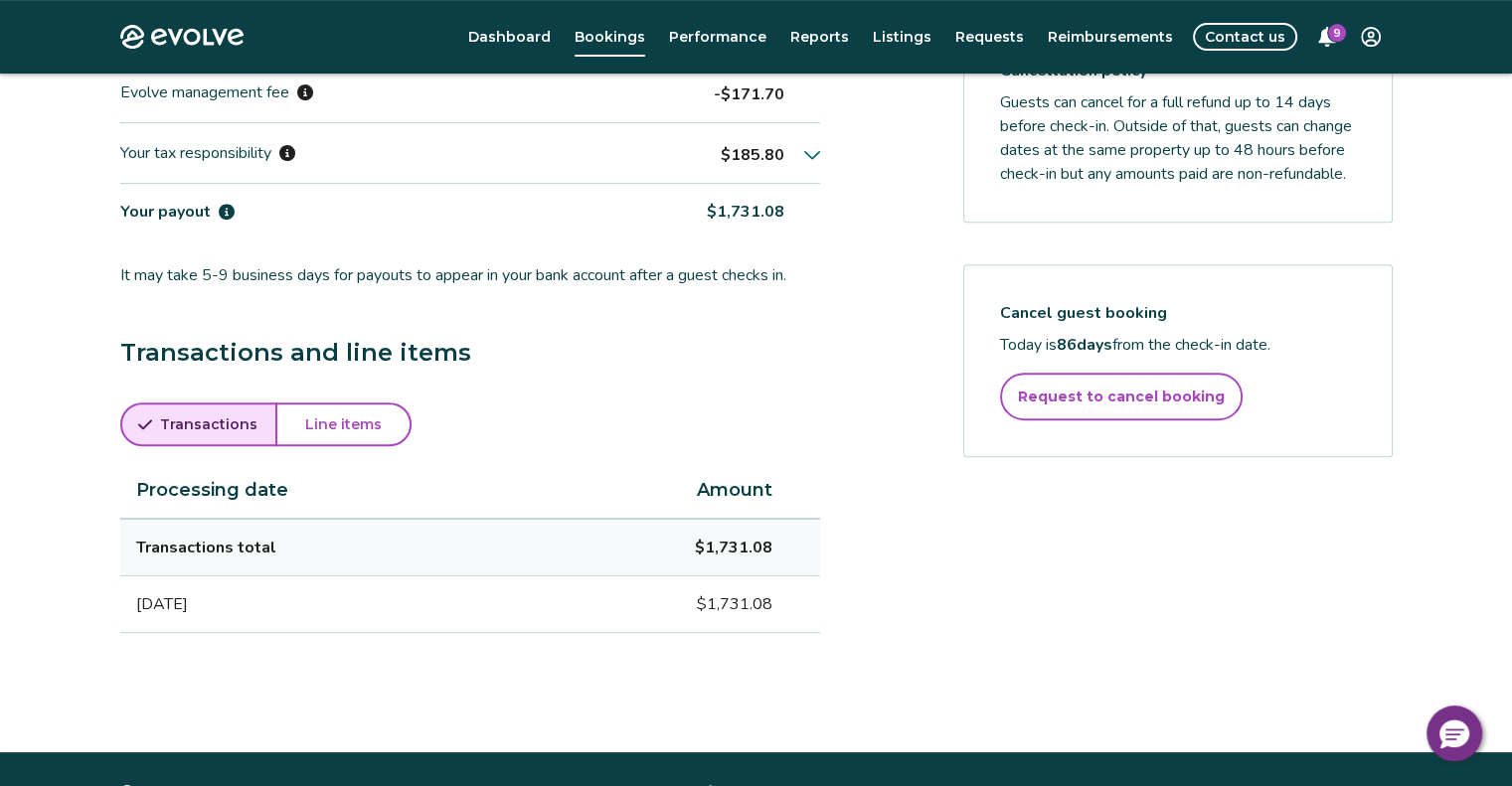 scroll, scrollTop: 624, scrollLeft: 0, axis: vertical 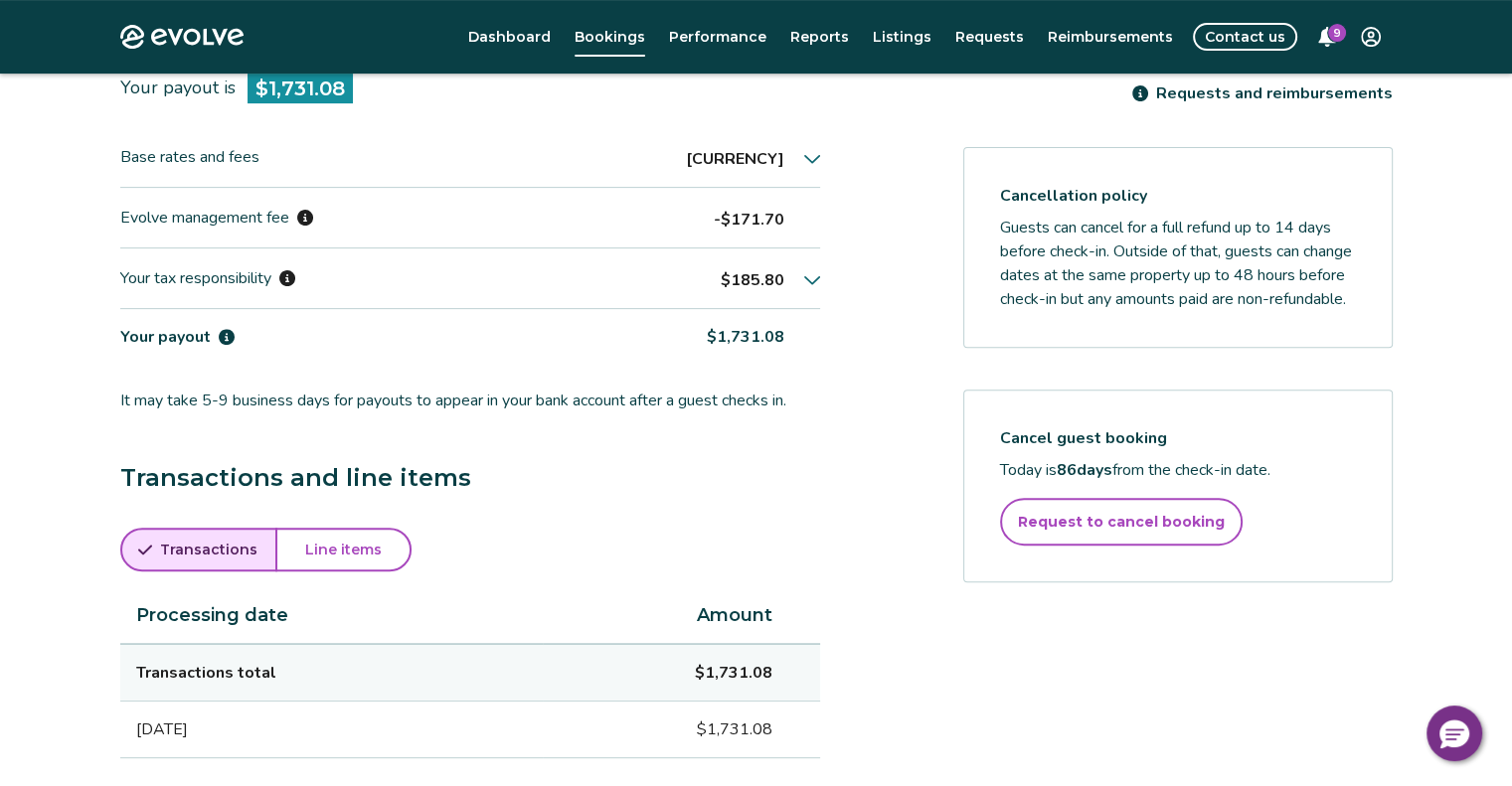 click on "Line items" at bounding box center [343, 550] 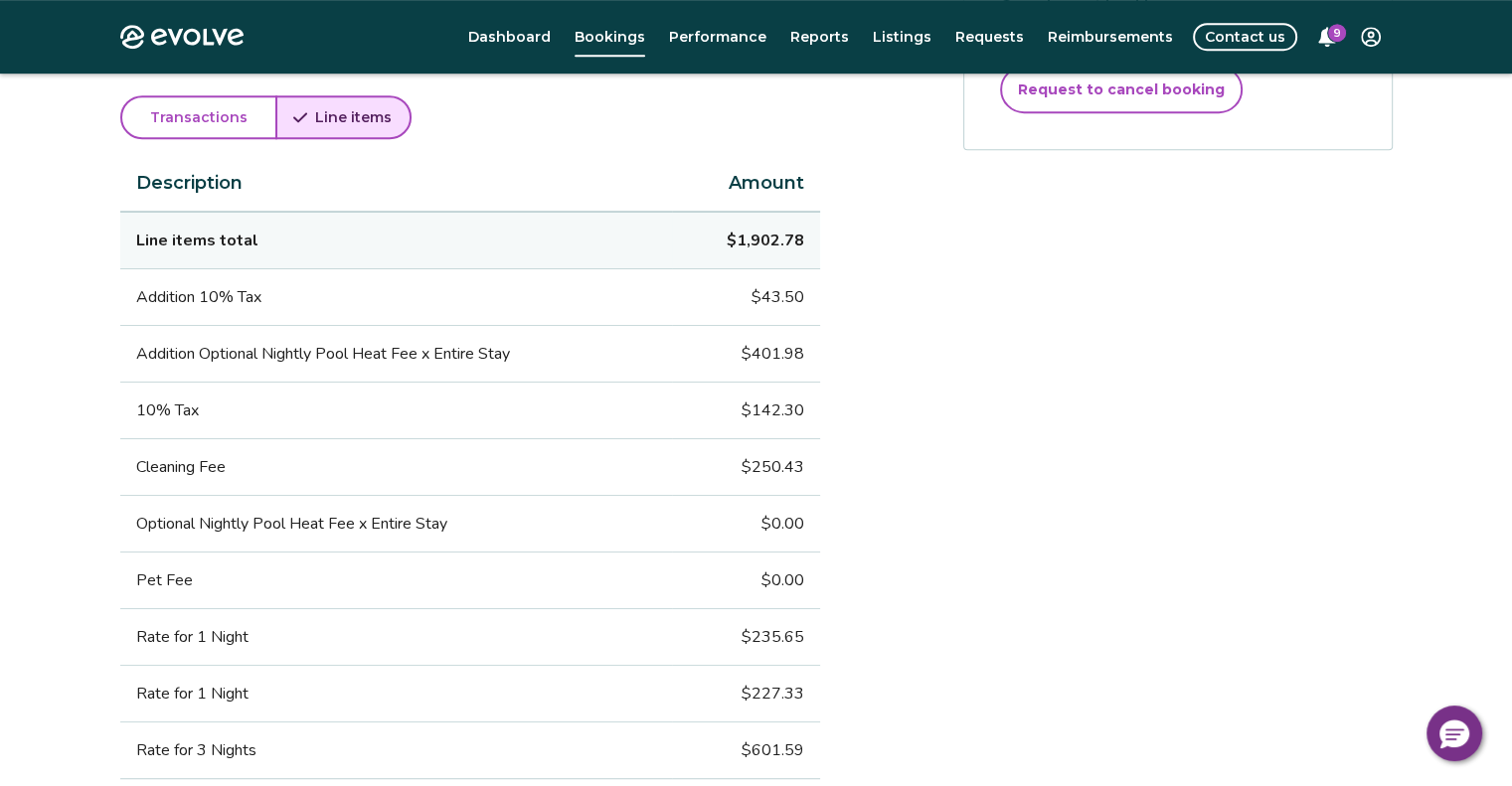 scroll, scrollTop: 1055, scrollLeft: 0, axis: vertical 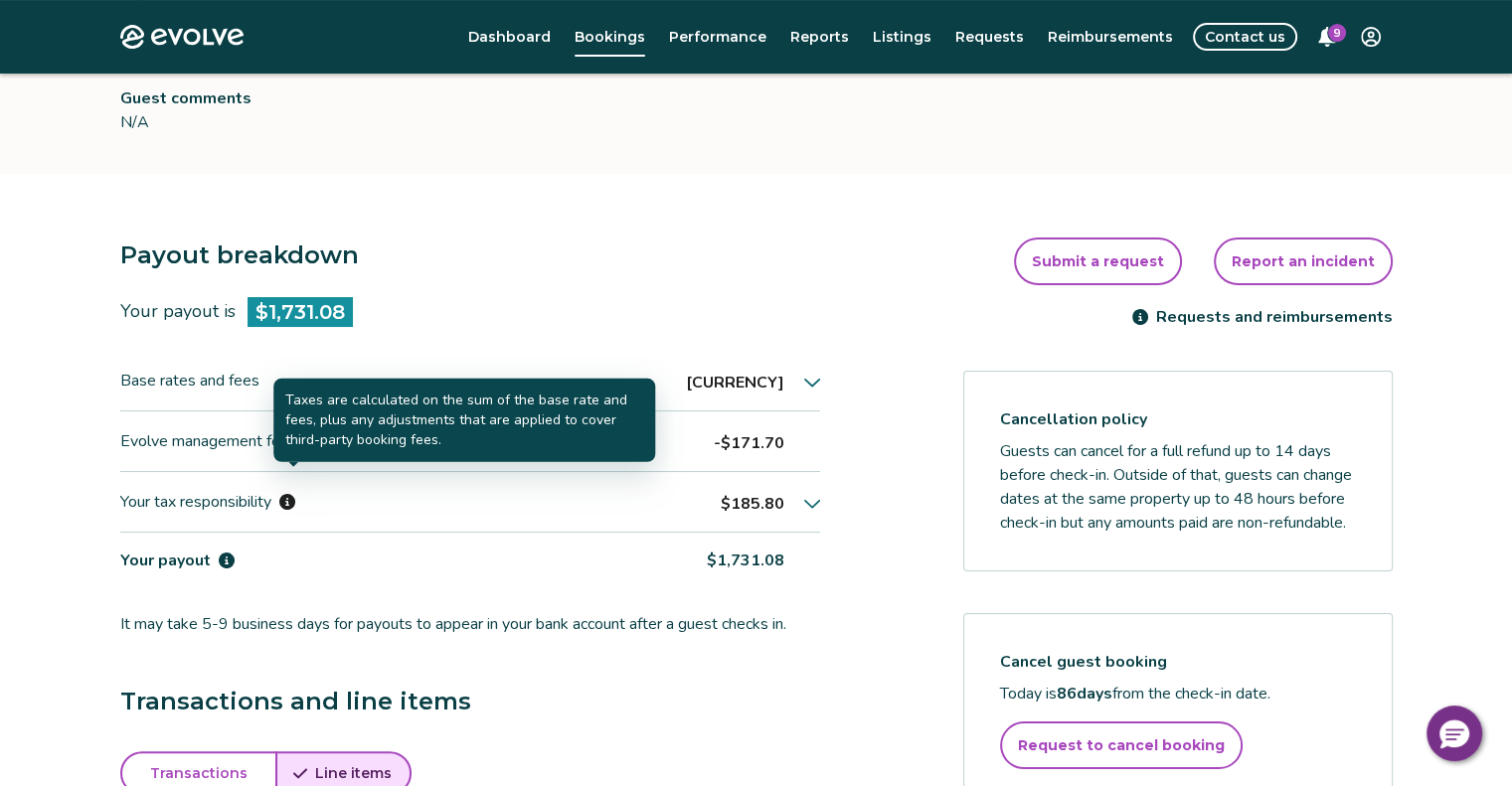 click 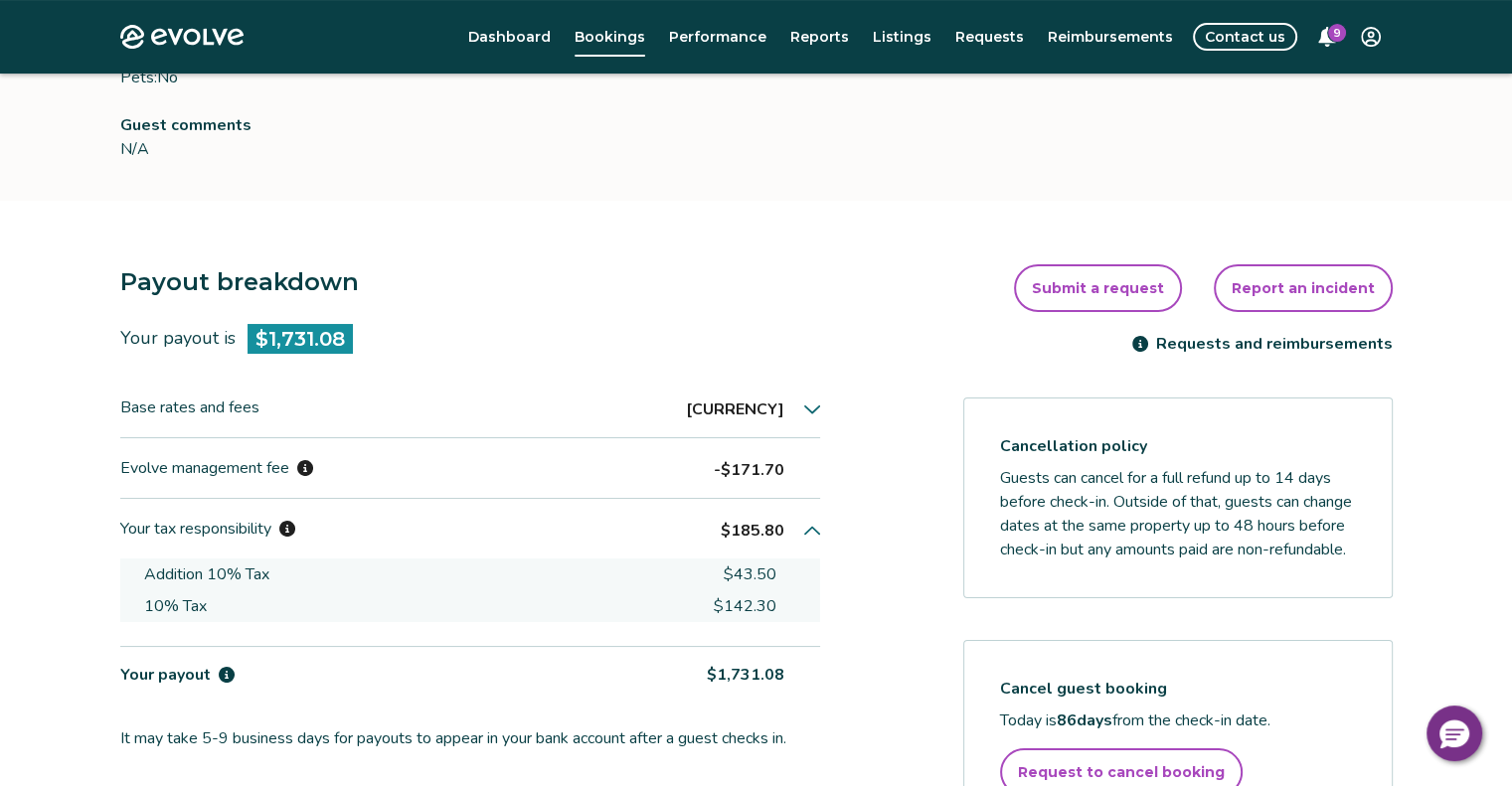 scroll, scrollTop: 340, scrollLeft: 0, axis: vertical 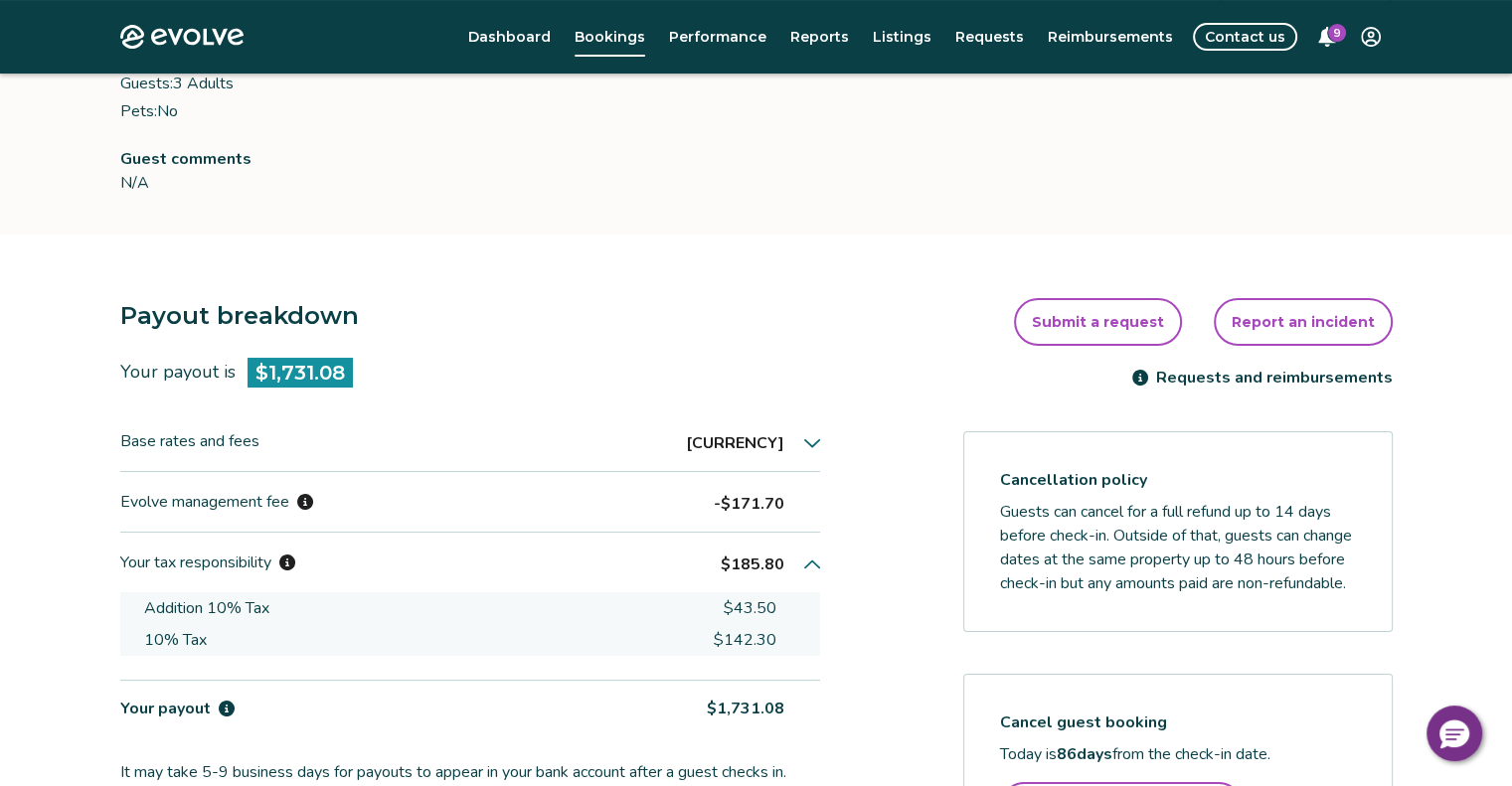 click on "[CURRENCY]" at bounding box center [753, 441] 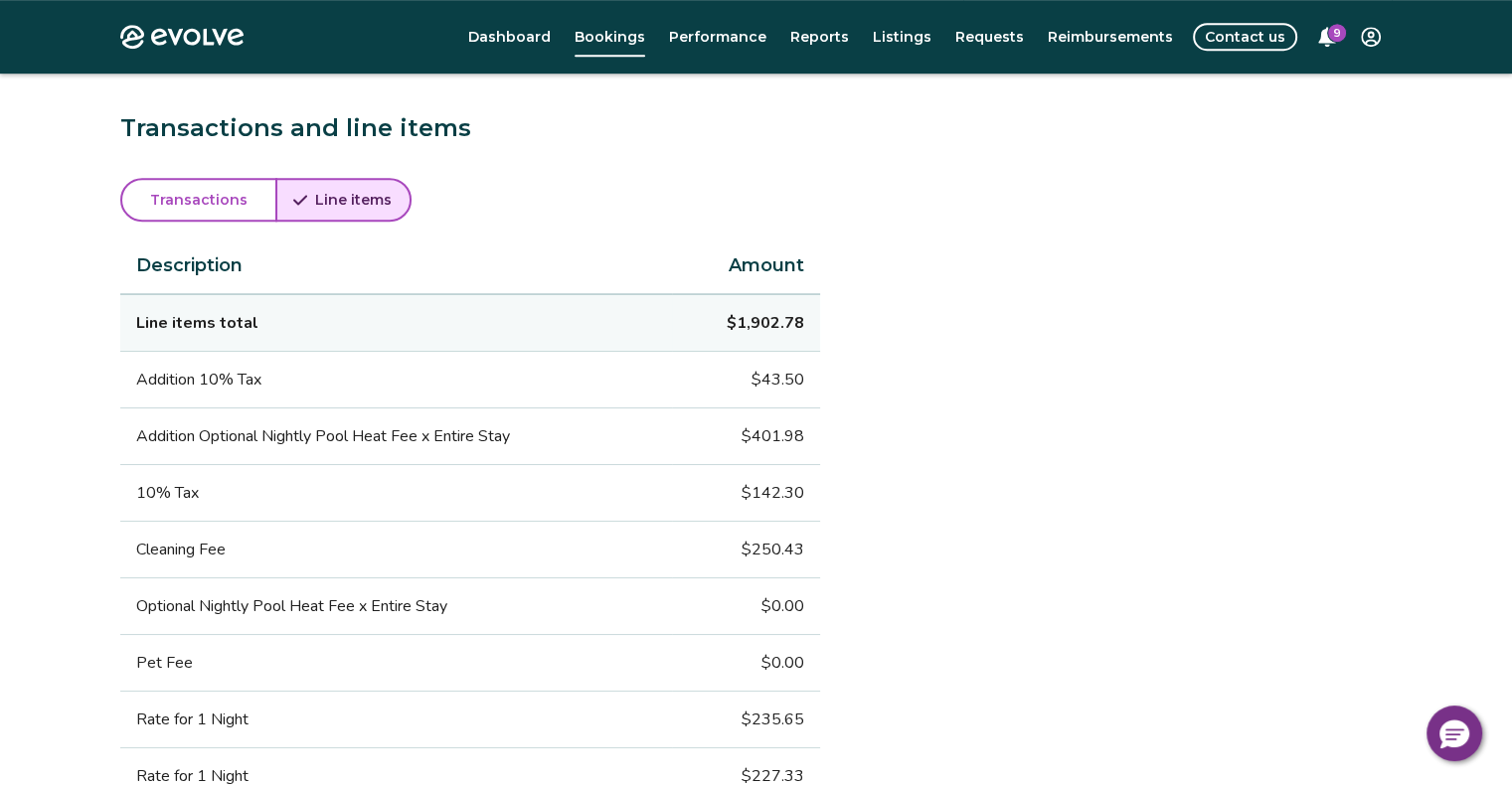 scroll, scrollTop: 1103, scrollLeft: 0, axis: vertical 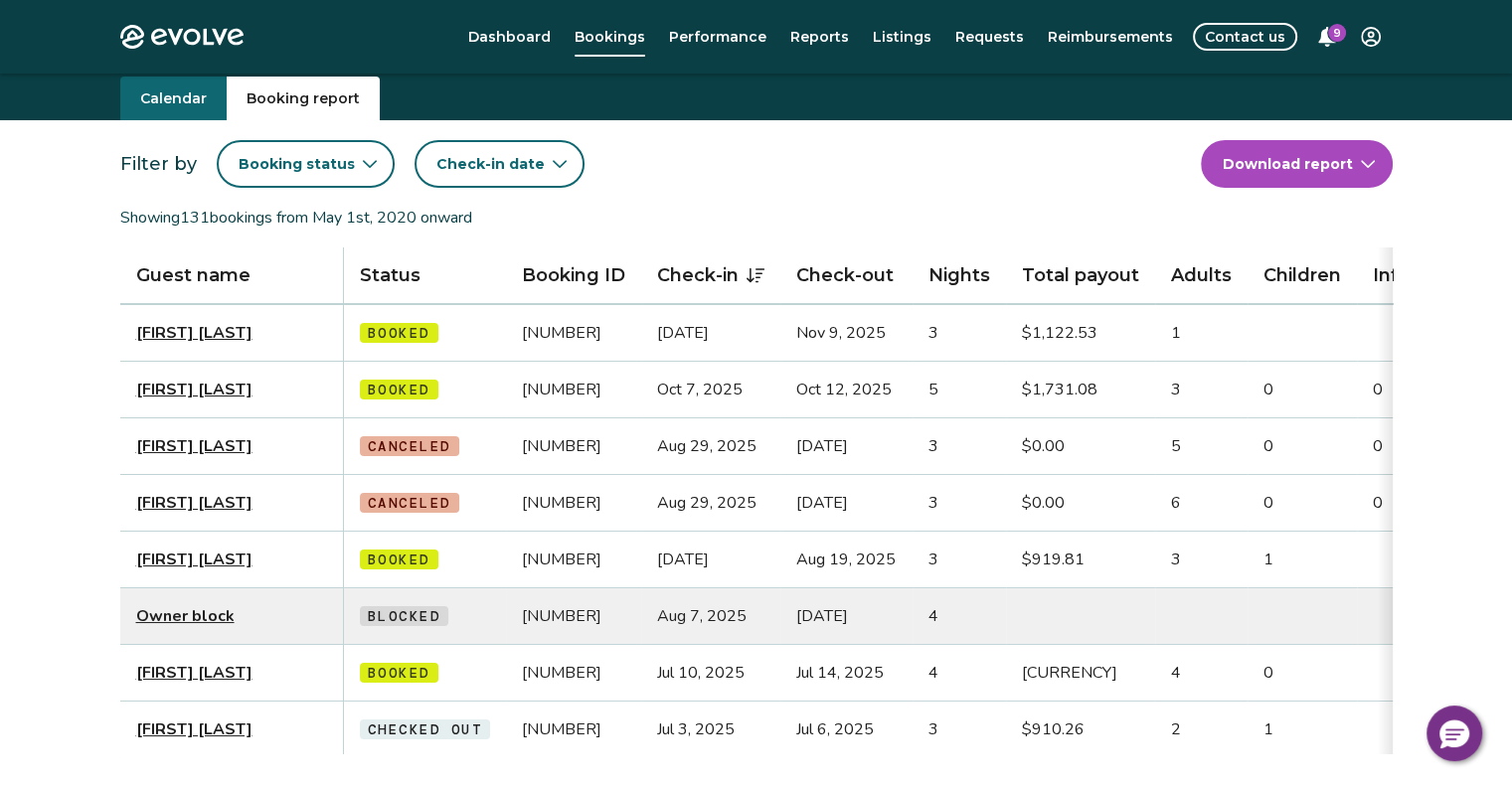 click on "[FIRST] [LAST]" at bounding box center [194, 333] 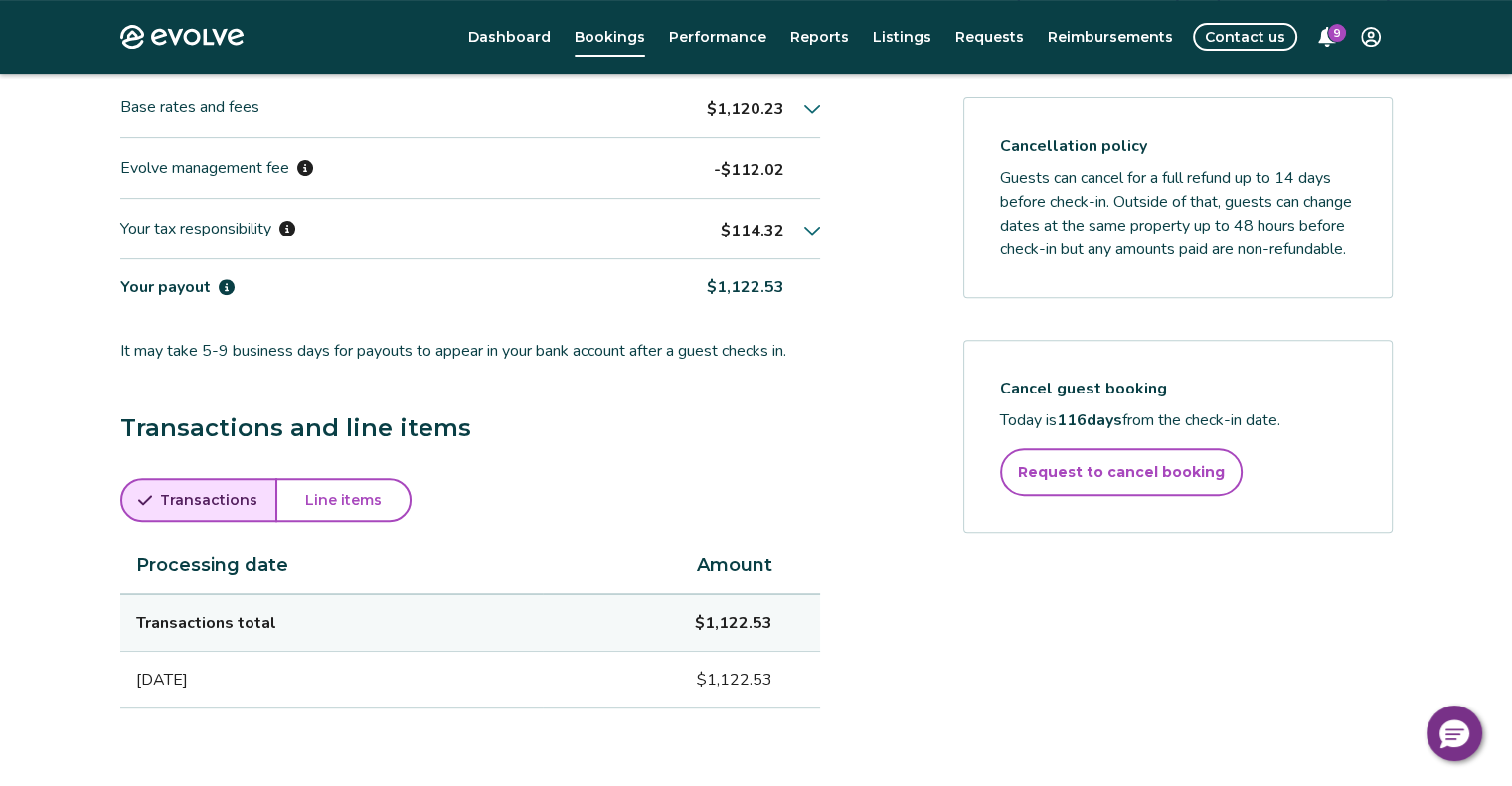 scroll, scrollTop: 678, scrollLeft: 0, axis: vertical 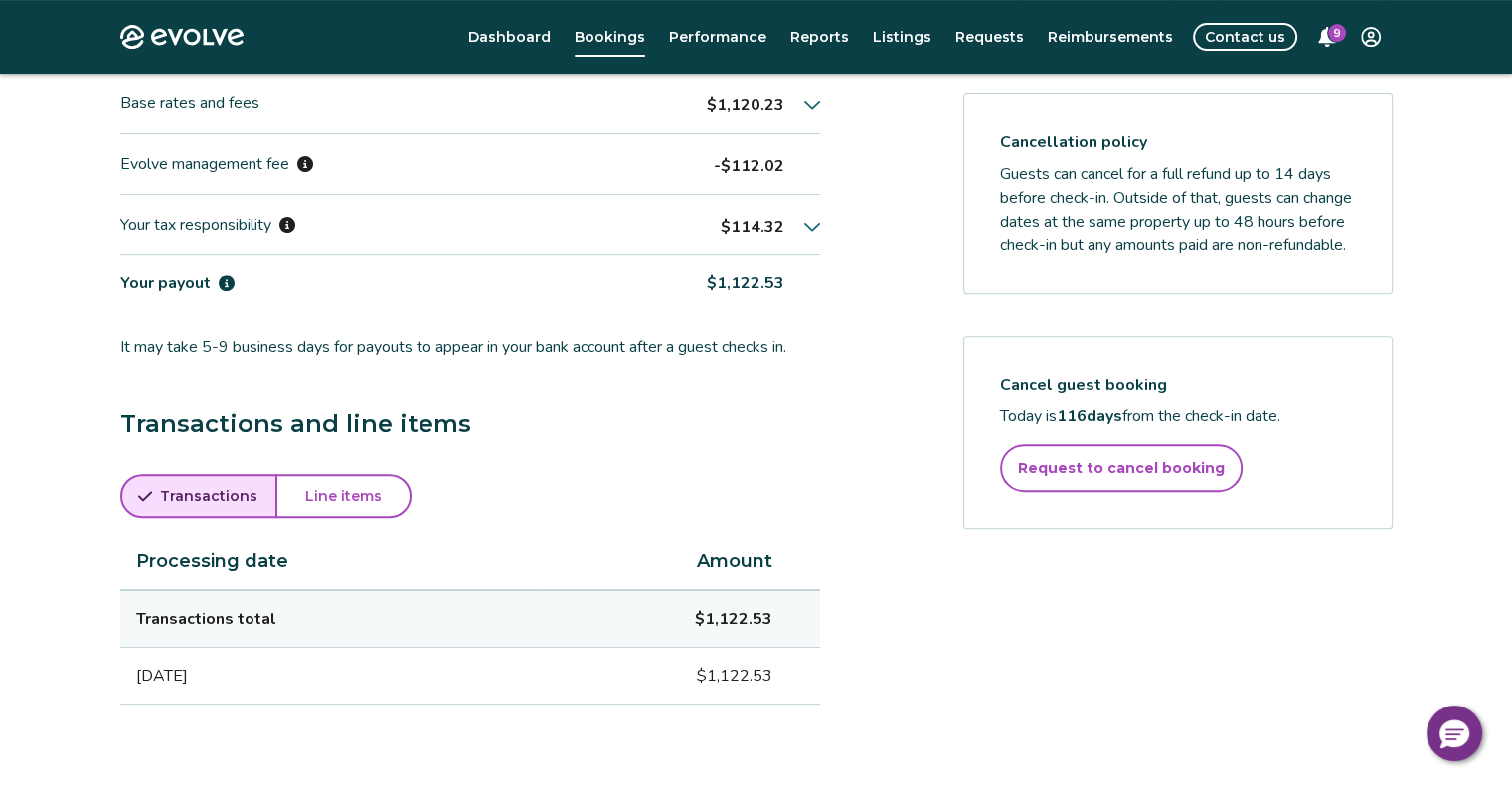 click on "Line items" at bounding box center (343, 496) 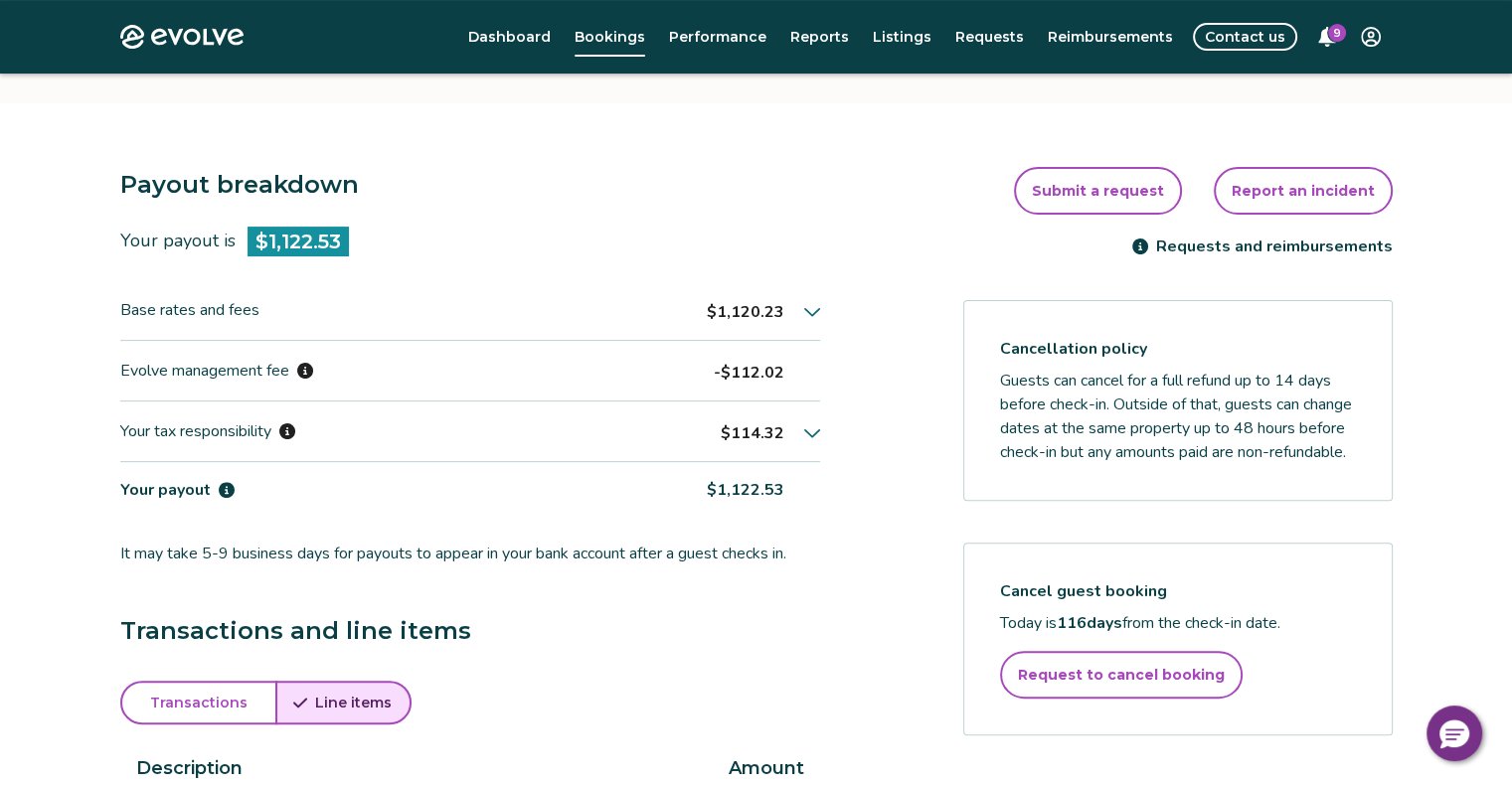 scroll, scrollTop: 426, scrollLeft: 0, axis: vertical 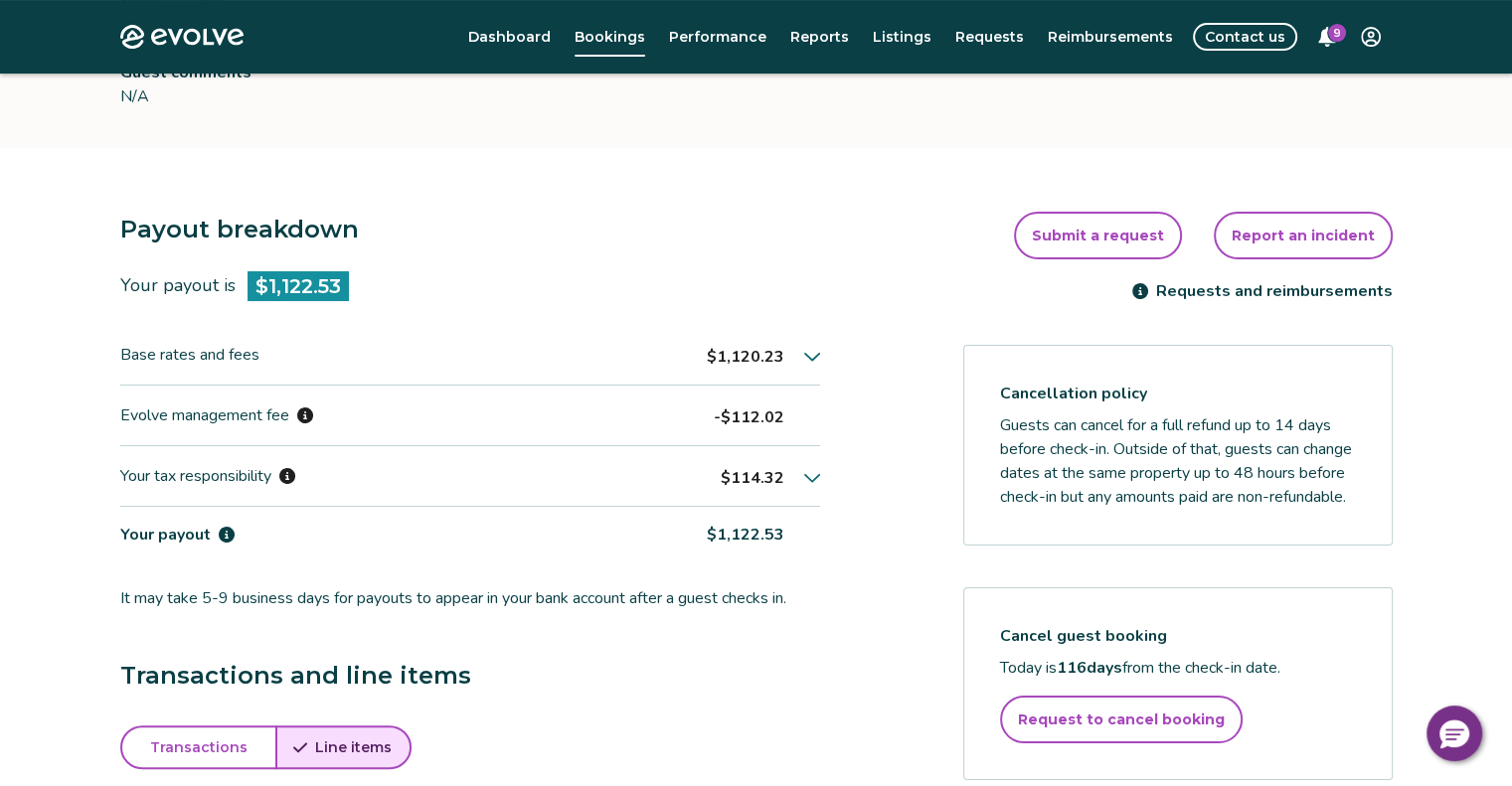 click 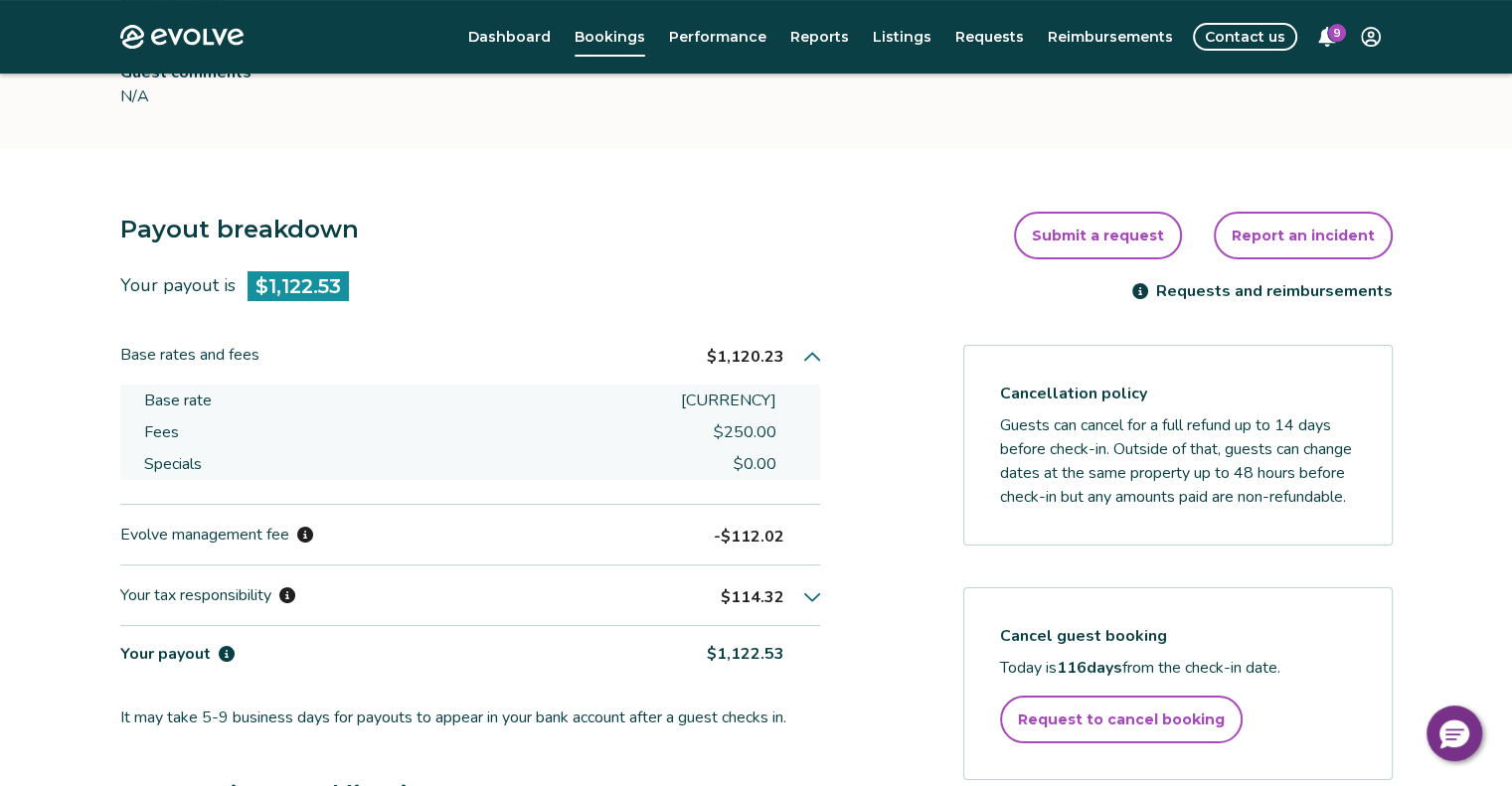 click on "$114.32" at bounding box center (770, 595) 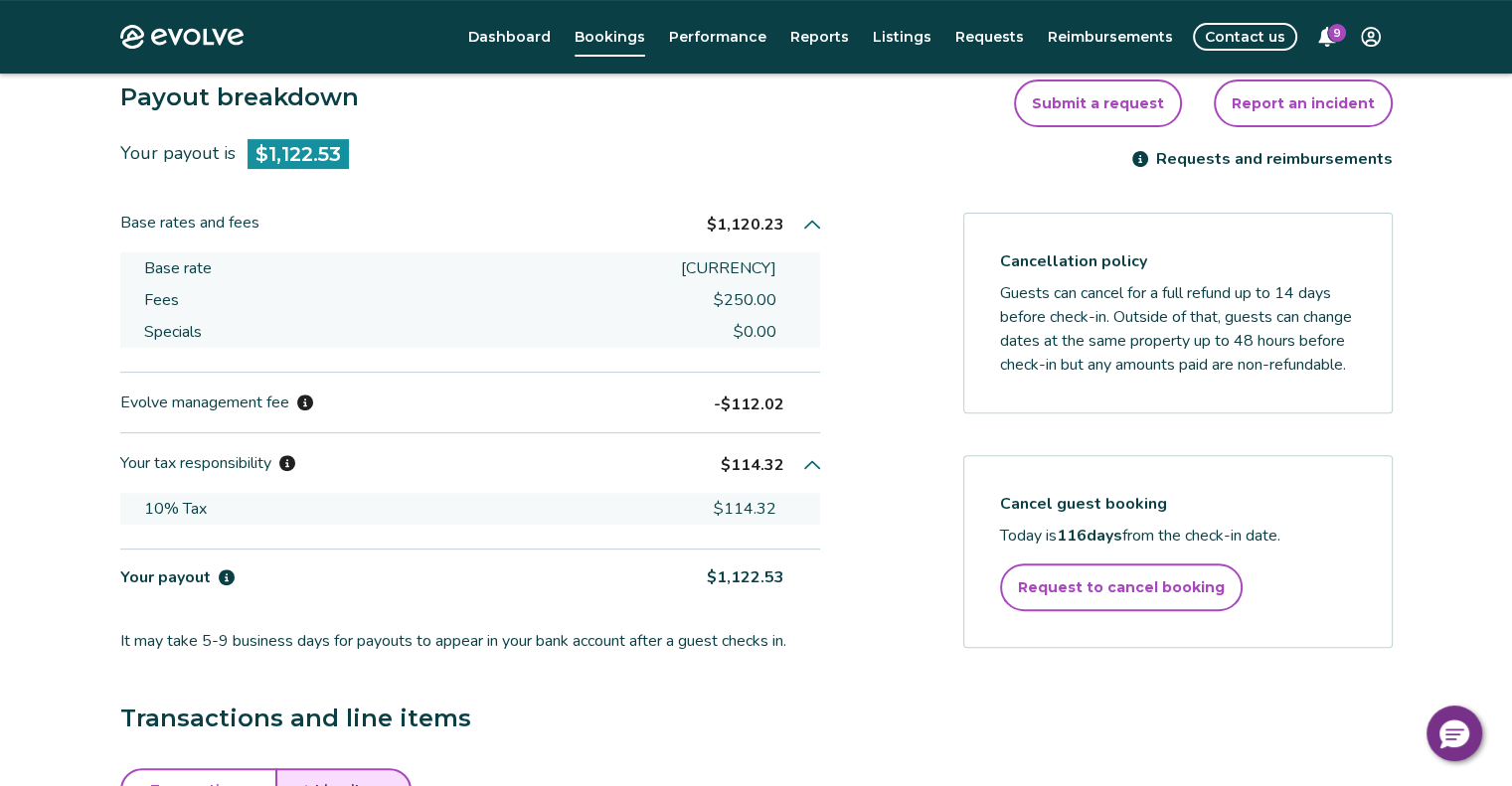 scroll, scrollTop: 561, scrollLeft: 0, axis: vertical 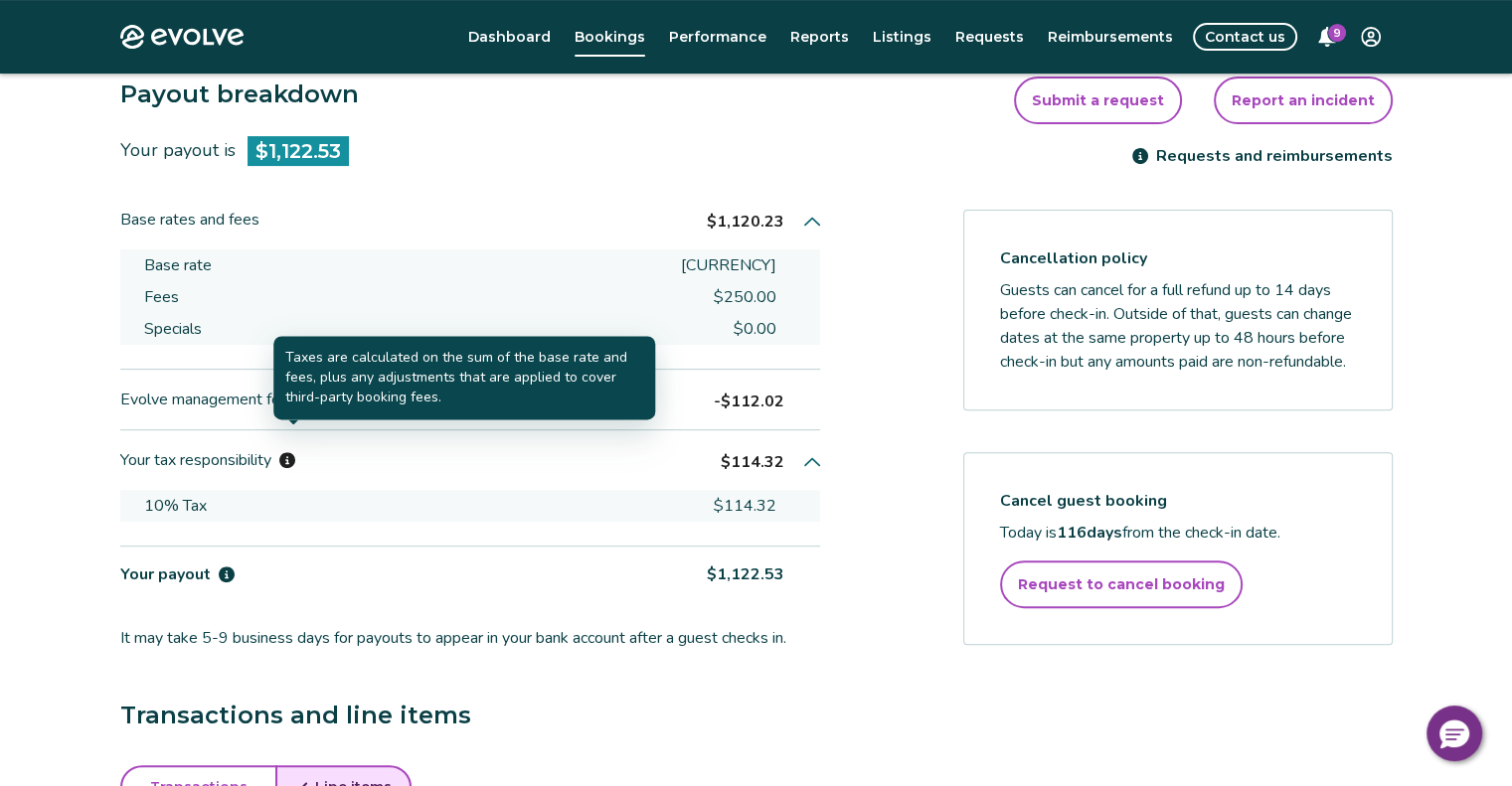 click 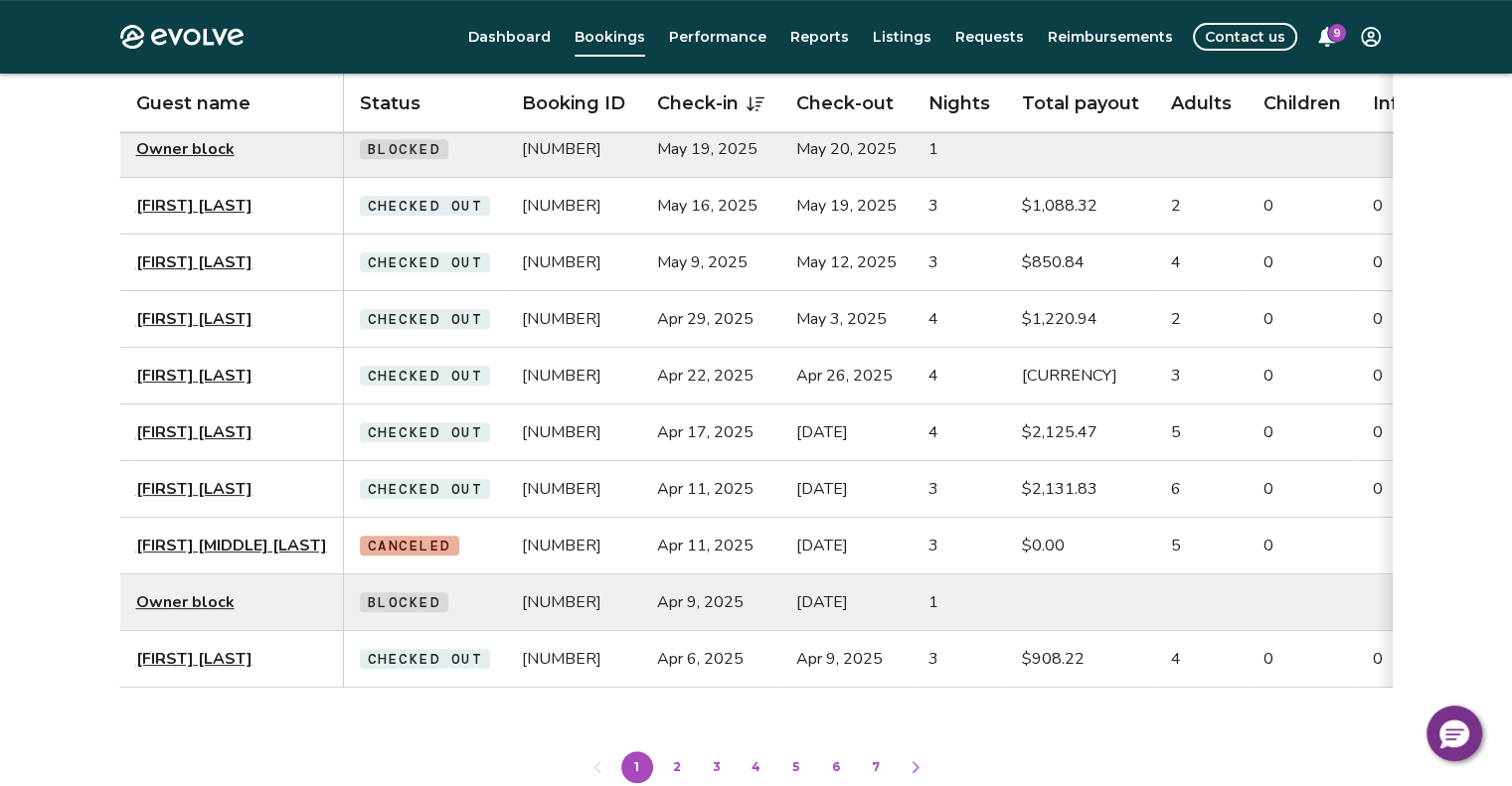 scroll, scrollTop: 806, scrollLeft: 0, axis: vertical 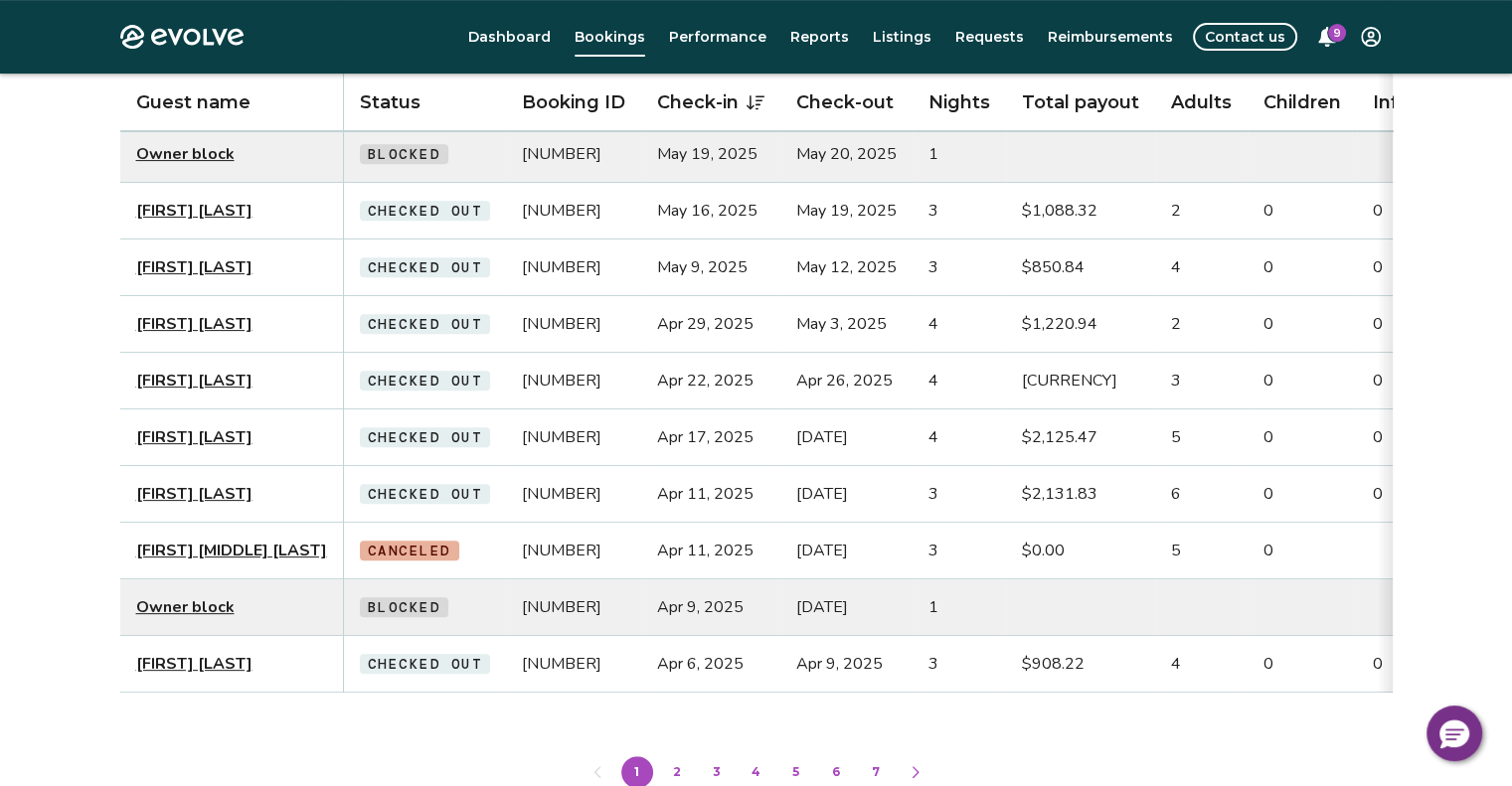 click on "[FIRST] [LAST]" at bounding box center (194, 437) 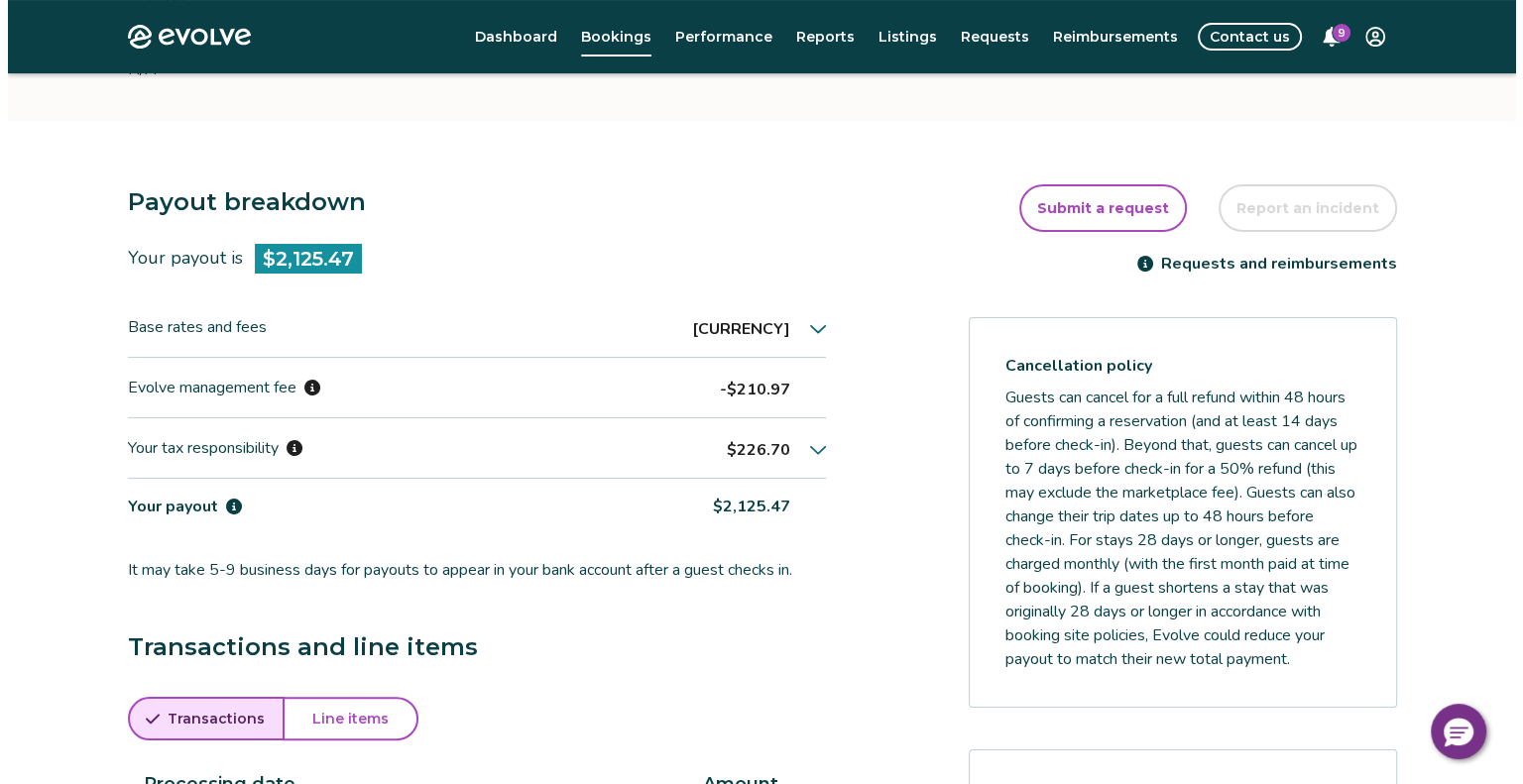 scroll, scrollTop: 456, scrollLeft: 0, axis: vertical 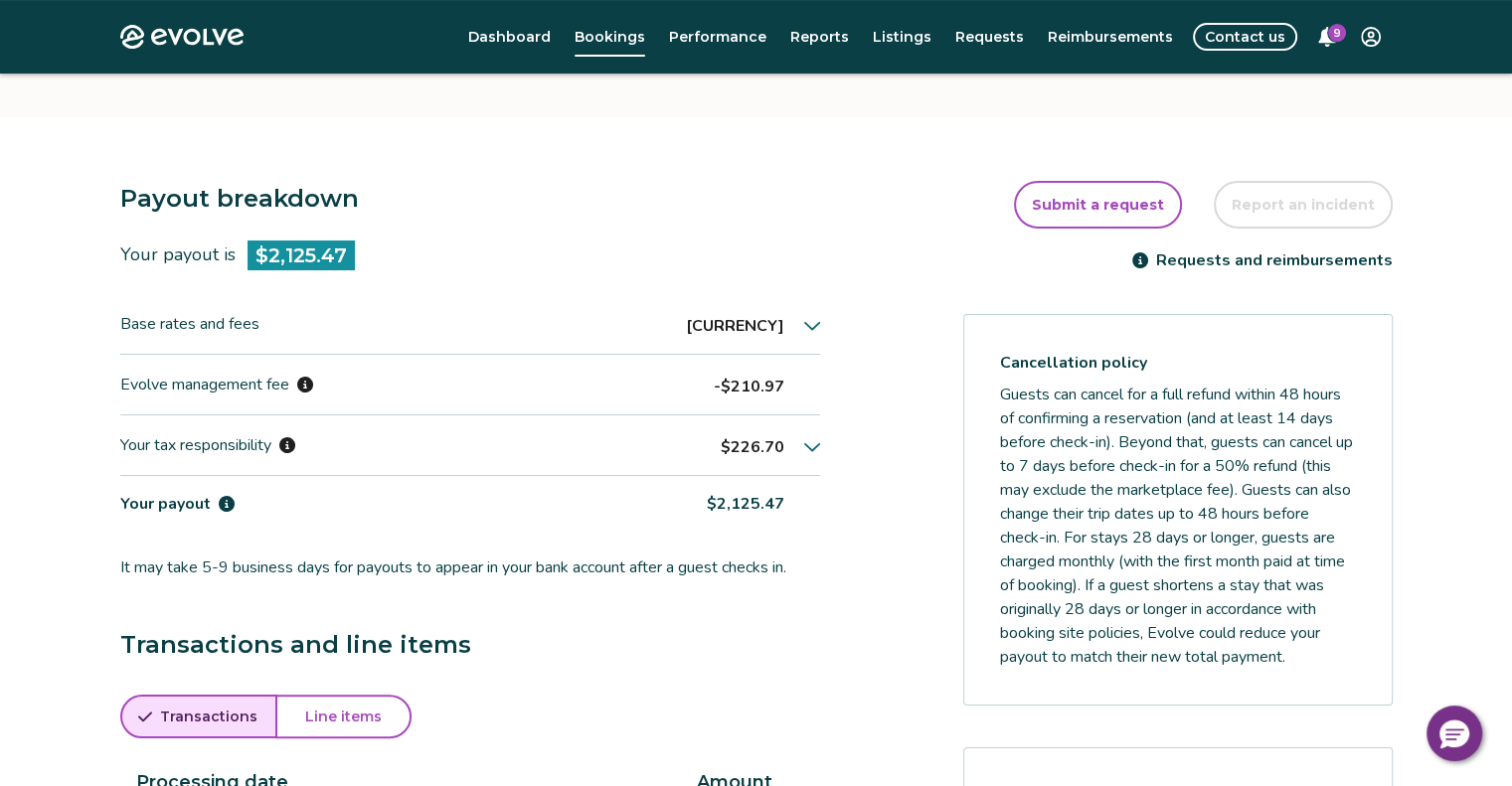 click 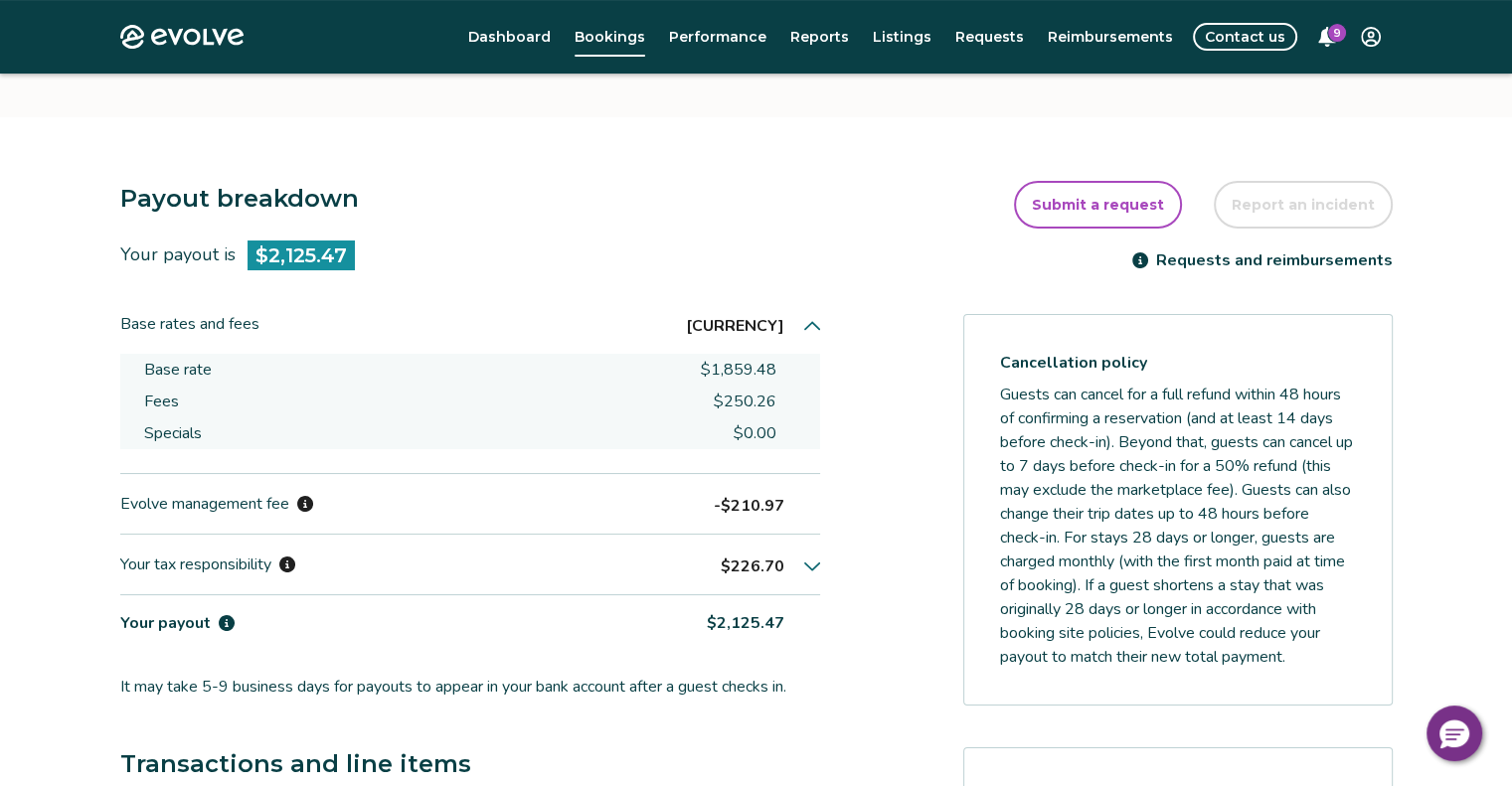 click 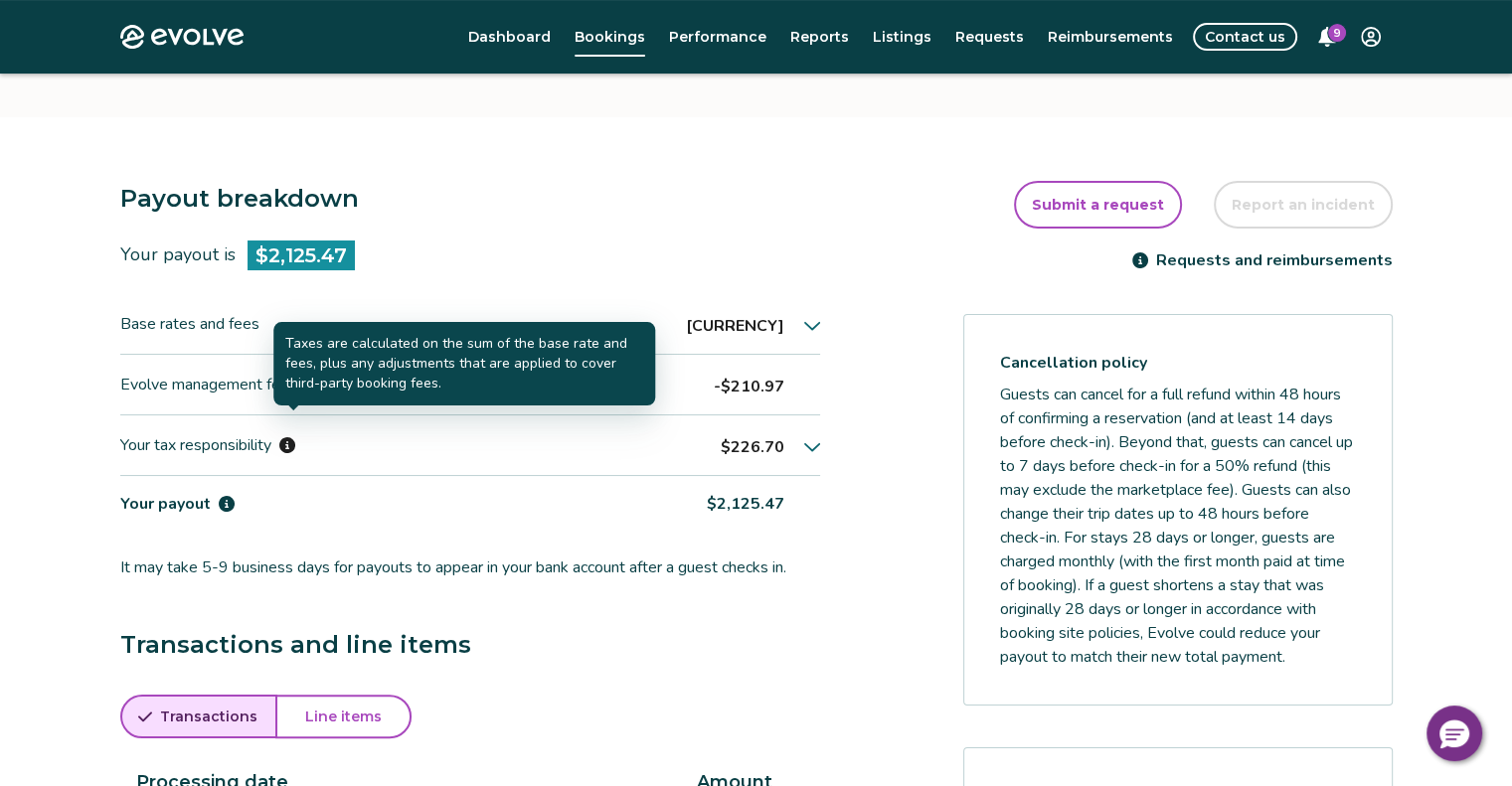 click 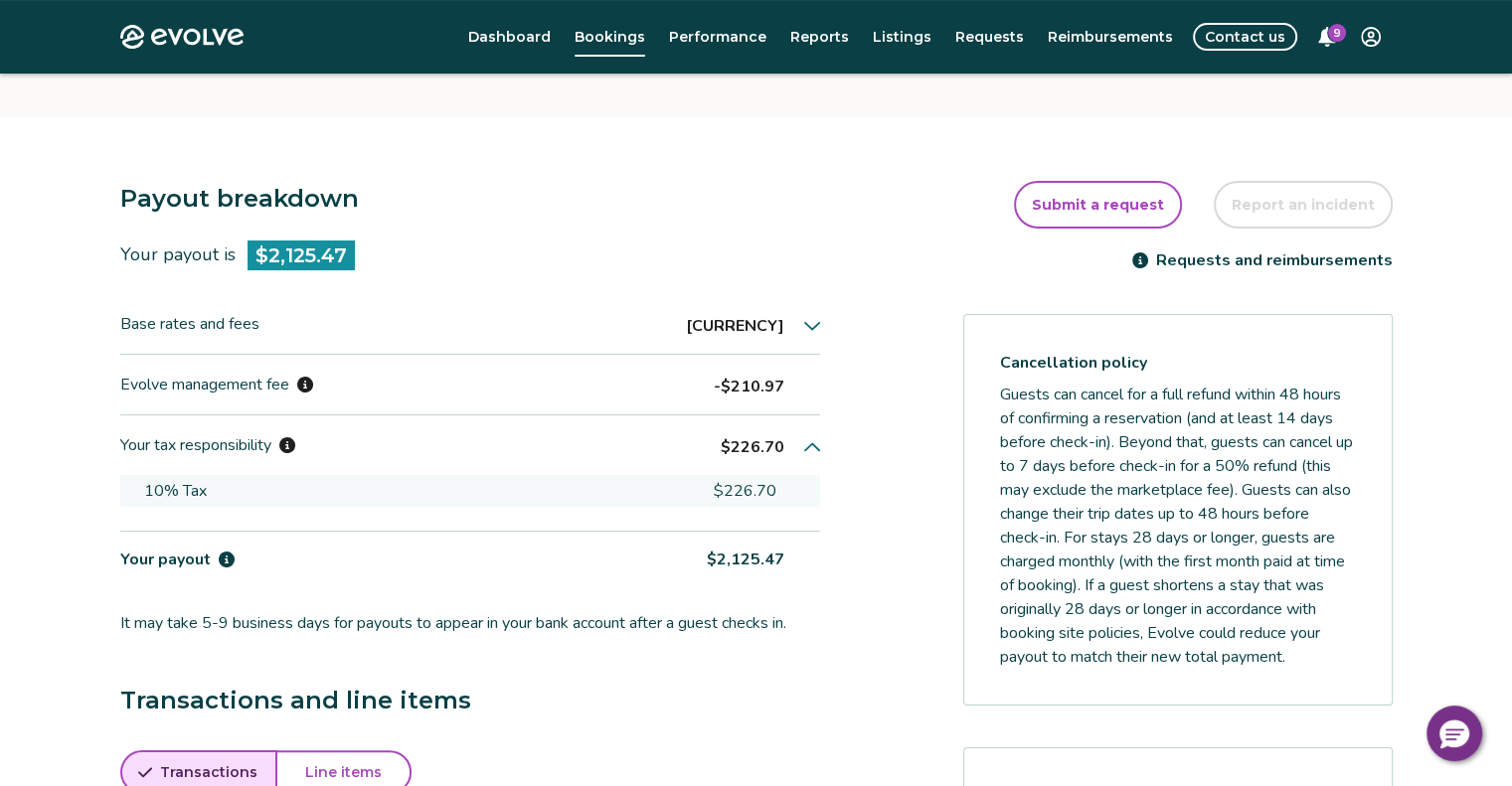click 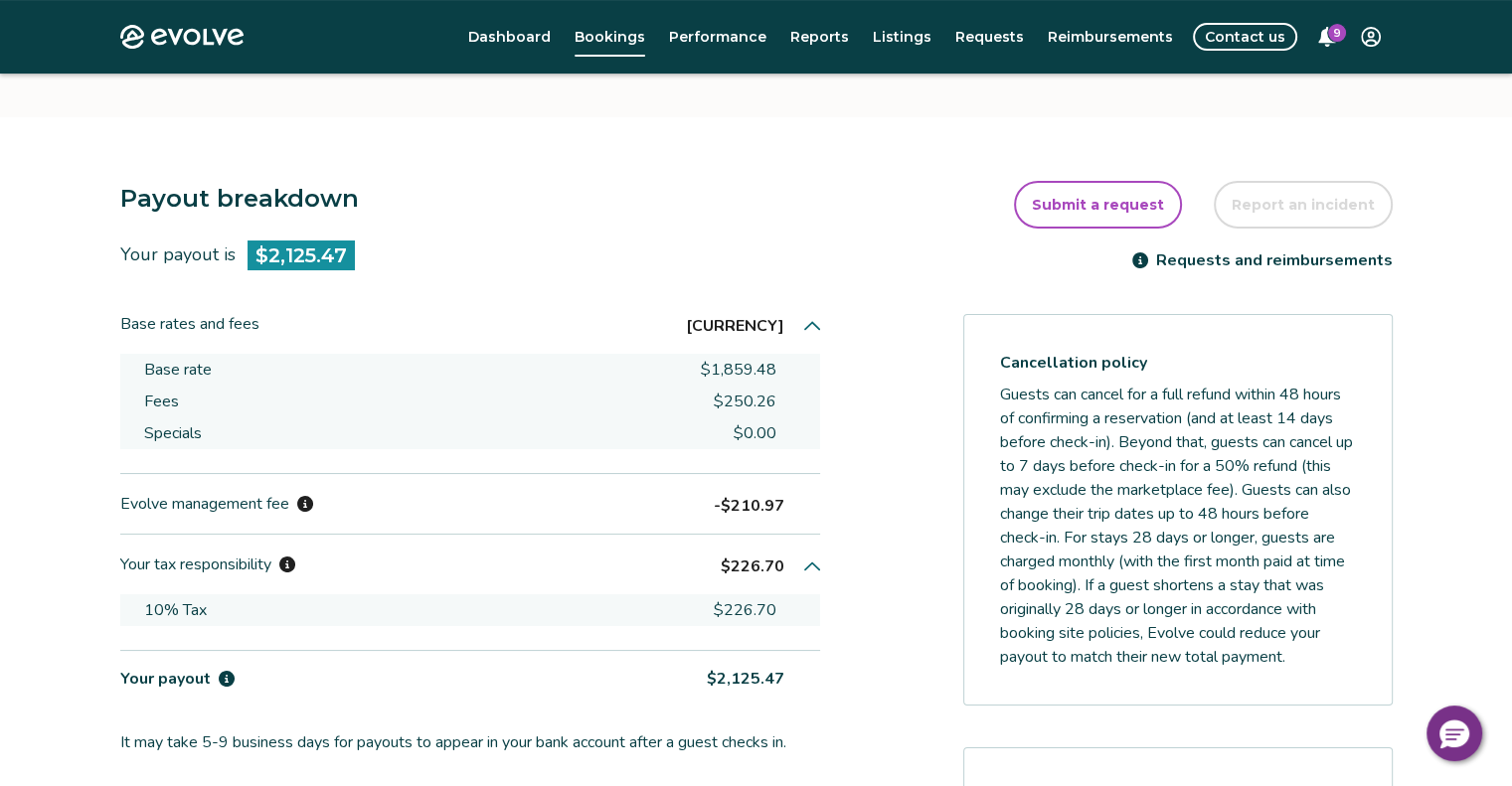 click 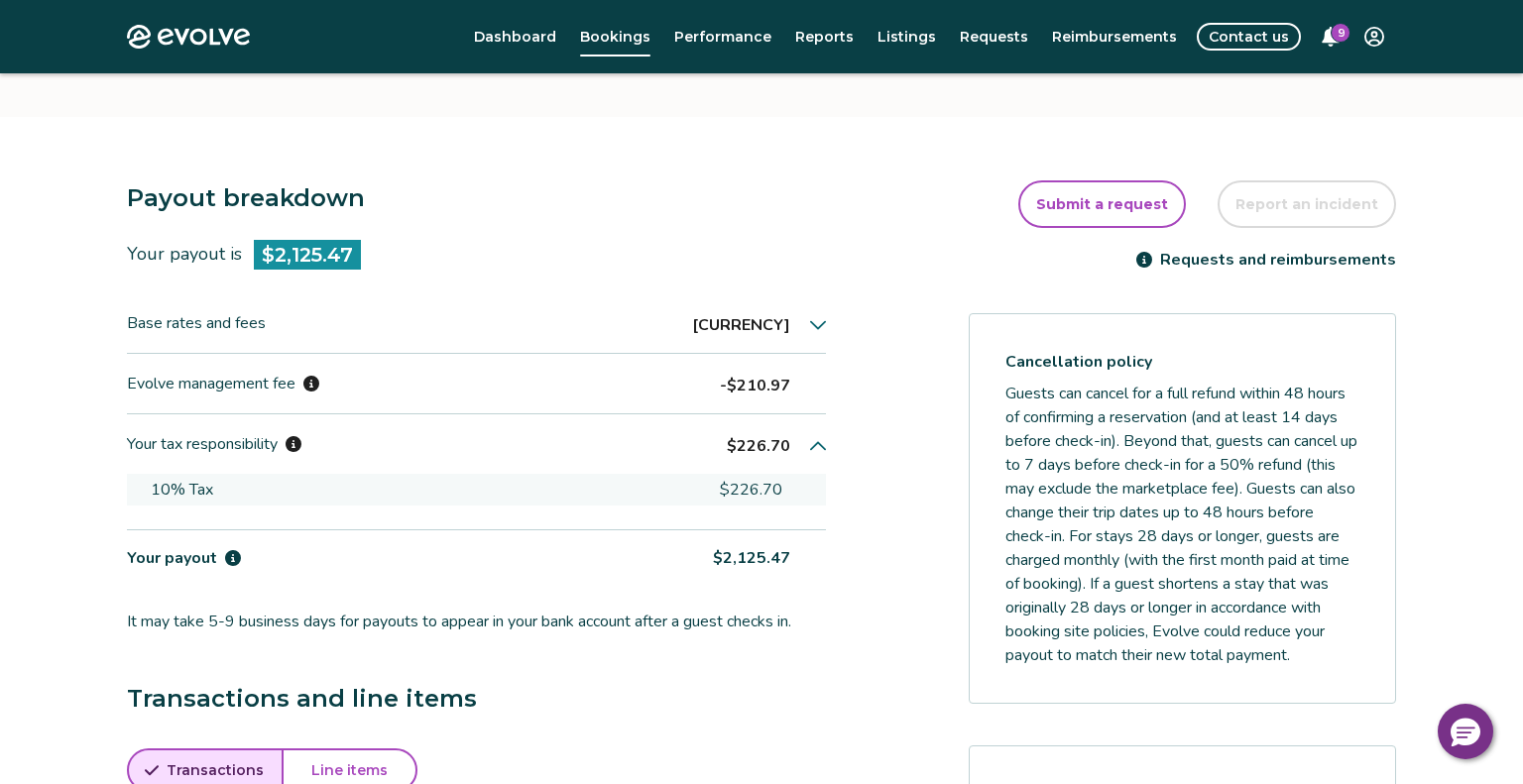 click on "Booking ID:  [NUMBER]  | Booking site:  Airbnb [FIRST] [LAST] Checked out Email not provided [PHONE] Check-in [DAY], [MONTH] [DAY], [YEAR] Check-out [DAY], [MONTH] [DAY], [YEAR] Nights:  [NUMBER] Guests:  [NUMBER] Adults Pets:  No Listing ID:  [NUMBER]  |   Oasis Booking date:  [DAY], [MONTH] [DAY], [YEAR] Download PDF Guest comments N/A Payout breakdown Your payout is [CURRENCY] Base rates and fees [CURRENCY] Evolve management fee [CURRENCY] Your tax responsibility [CURRENCY] [PERCENTAGE] [CURRENCY] Your payout [CURRENCY] It may take [NUMBER]-[NUMBER] business days for payouts to appear in your bank account after a guest checks in. Transactions and line items Transactions Line items Processing date [DATE] [CURRENCY] Submit a request Report an incident Requests and reimbursements Cancellation policy Cancel guest booking Your guest has checked out. Request to cancel booking © [YEAR]-[PRESENT] Evolve Vacation Rental Network Privacy Policy |" at bounding box center [762, 360] 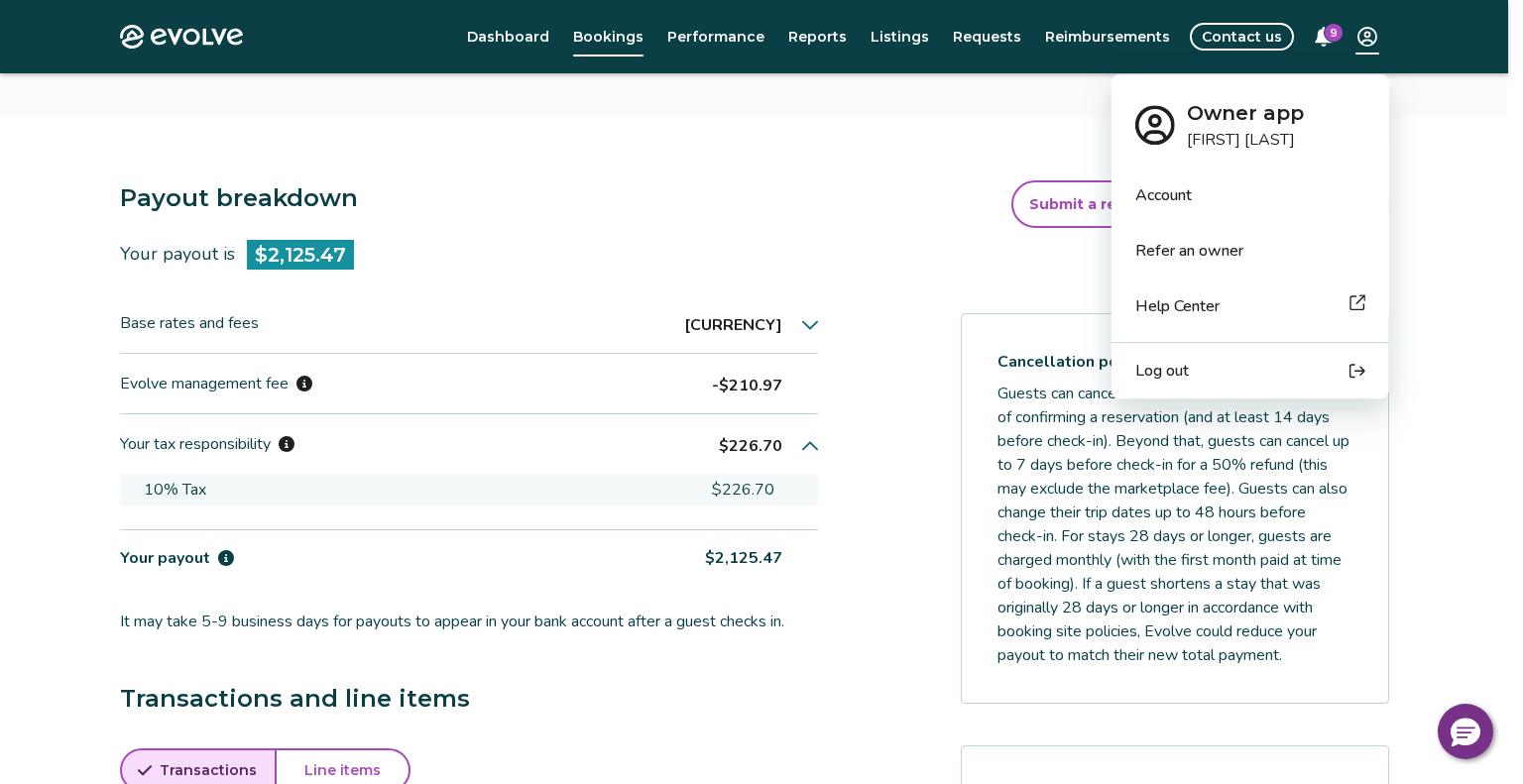 click on "Booking ID:  [NUMBER]  | Booking site:  Airbnb [FIRST] [LAST] Checked out Email not provided [PHONE] Check-in [DAY], [MONTH] [DAY], [YEAR] Check-out [DAY], [MONTH] [DAY], [YEAR] Nights:  [NUMBER] Guests:  [NUMBER] Adults Pets:  No Listing ID:  [NUMBER]  |   Oasis Booking date:  [DAY], [MONTH] [DAY], [YEAR] Download PDF Guest comments N/A Payout breakdown Your payout is [CURRENCY] Base rates and fees [CURRENCY] Evolve management fee [CURRENCY] Your tax responsibility [CURRENCY] [PERCENTAGE] [CURRENCY] Your payout [CURRENCY] It may take [NUMBER]-[NUMBER] business days for payouts to appear in your bank account after a guest checks in. Transactions and line items Transactions Line items Processing date [DATE] [CURRENCY] Submit a request Report an incident Requests and reimbursements Cancellation policy Cancel guest booking Your guest has checked out. Request to cancel booking © [YEAR]-[PRESENT] Evolve Vacation Rental Network Privacy Policy |" at bounding box center (762, 360) 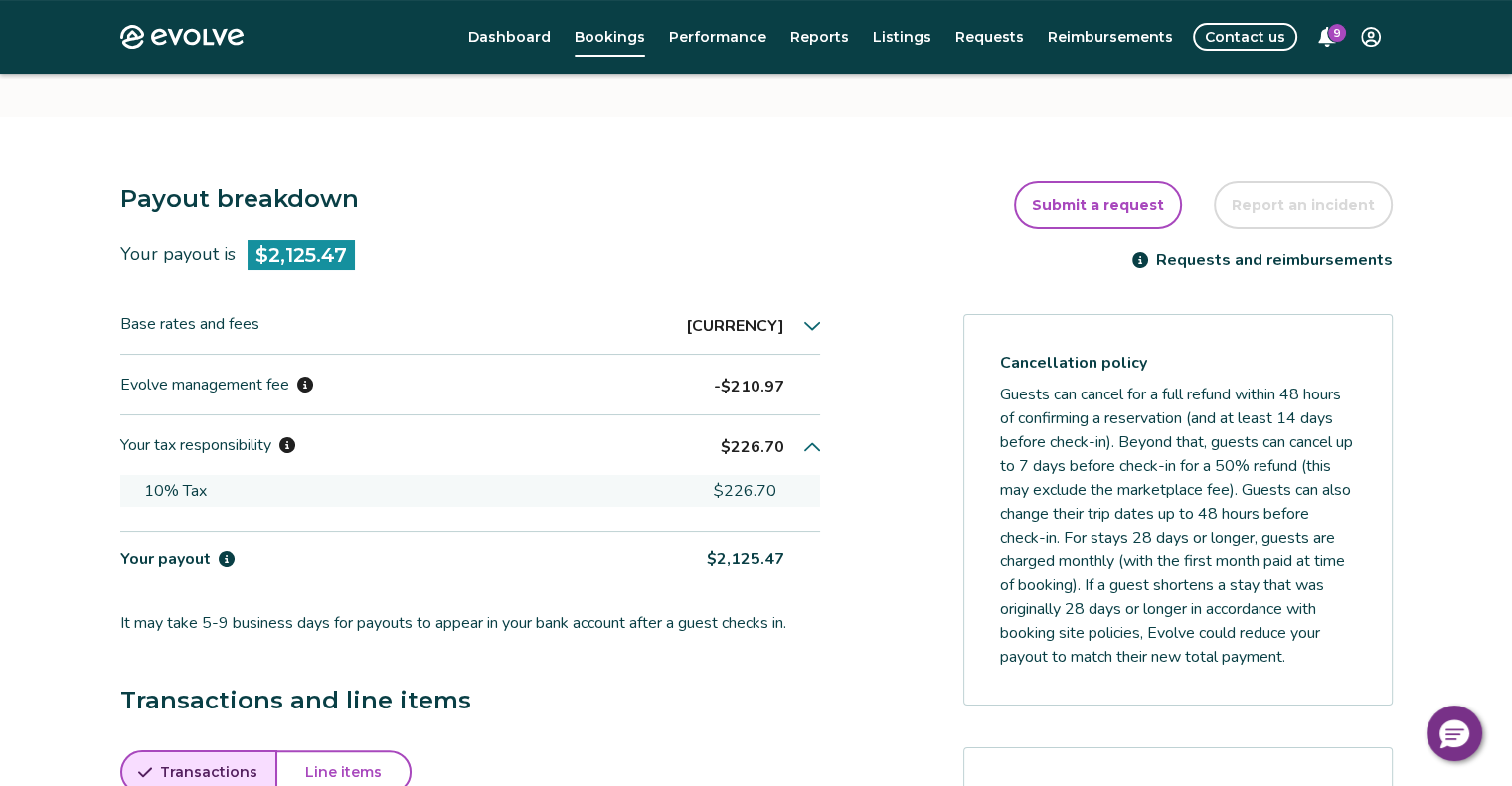 click on "9" at bounding box center [1337, 33] 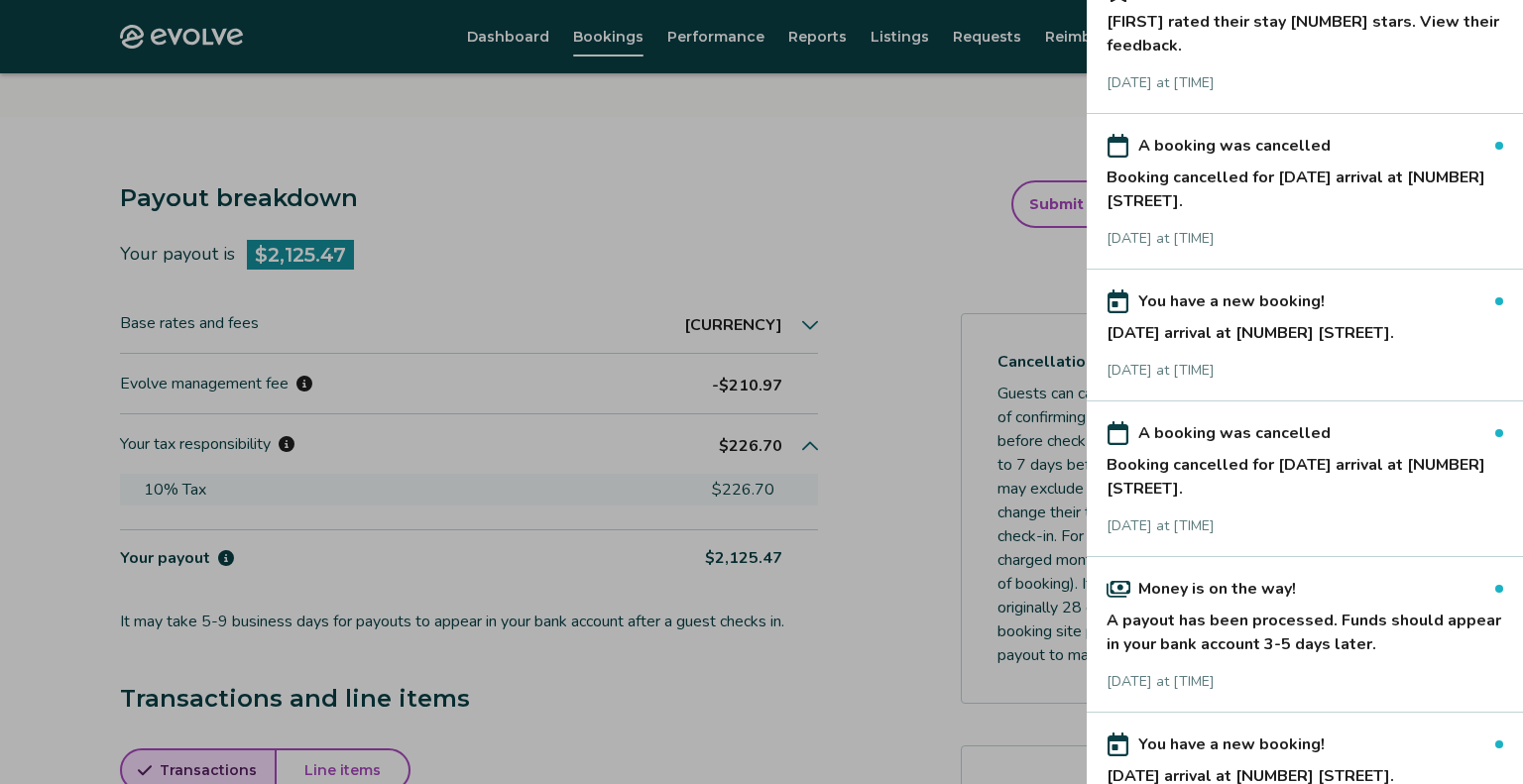 scroll, scrollTop: 672, scrollLeft: 0, axis: vertical 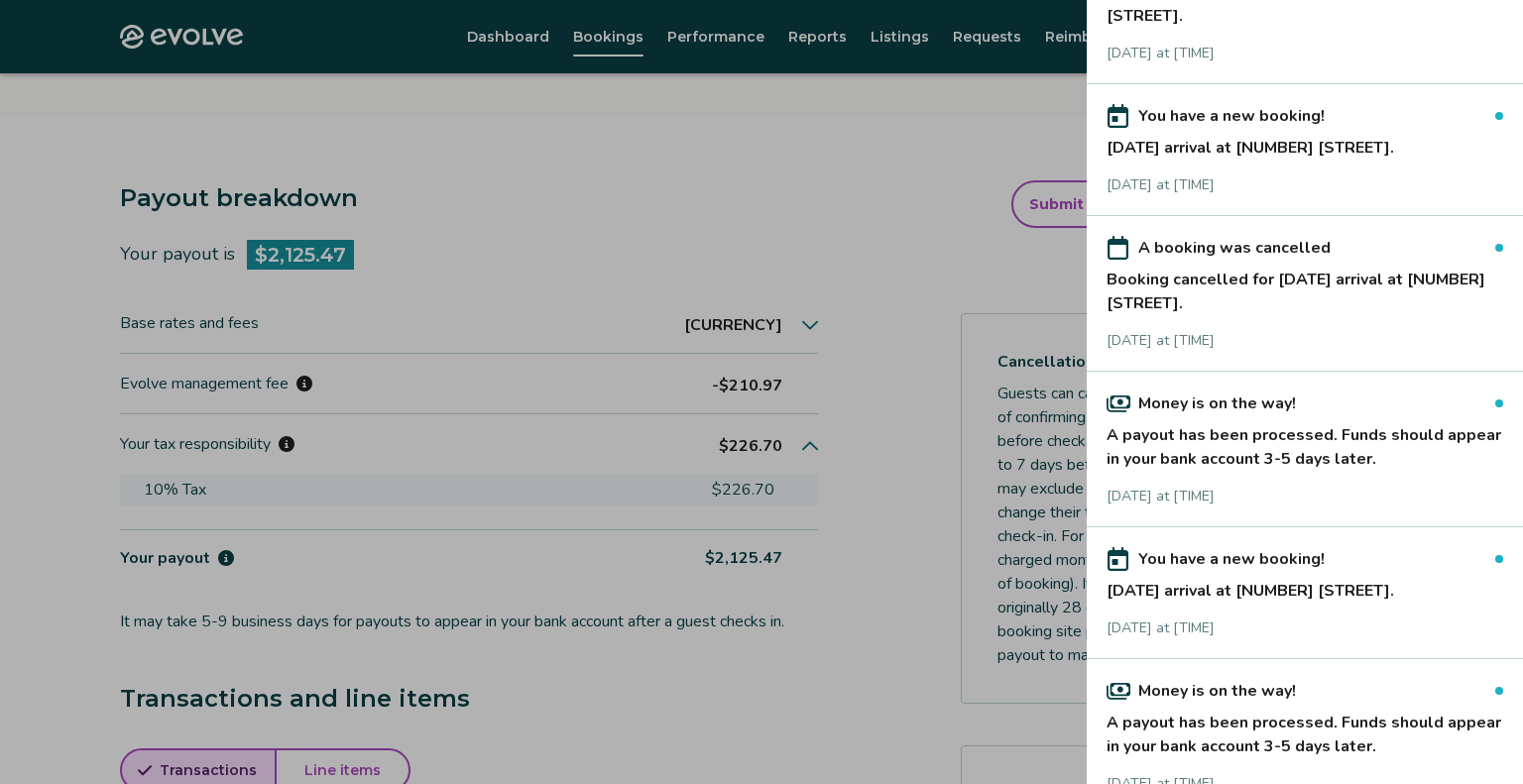click at bounding box center [762, 392] 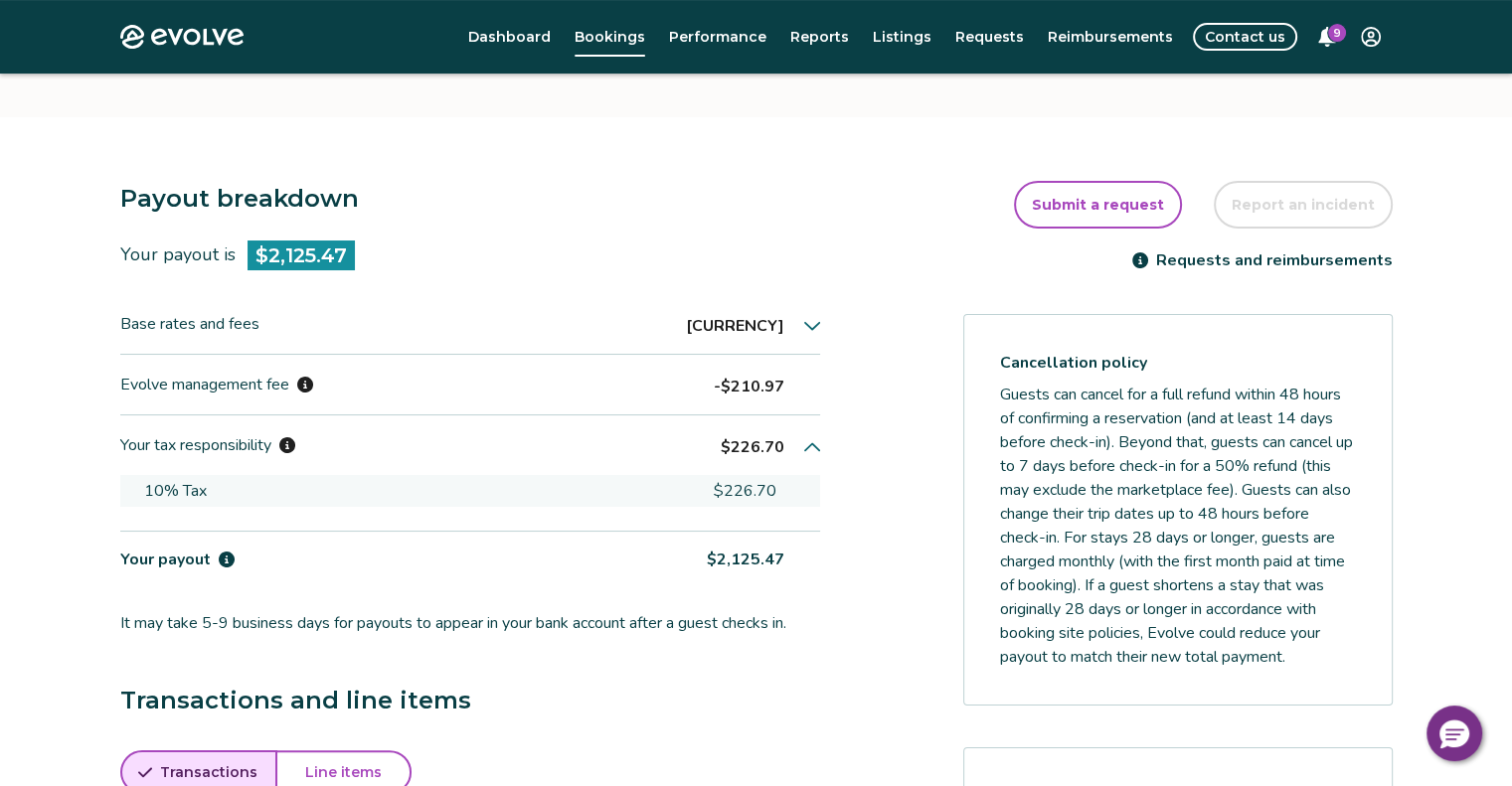click on "Contact us" at bounding box center [1245, 37] 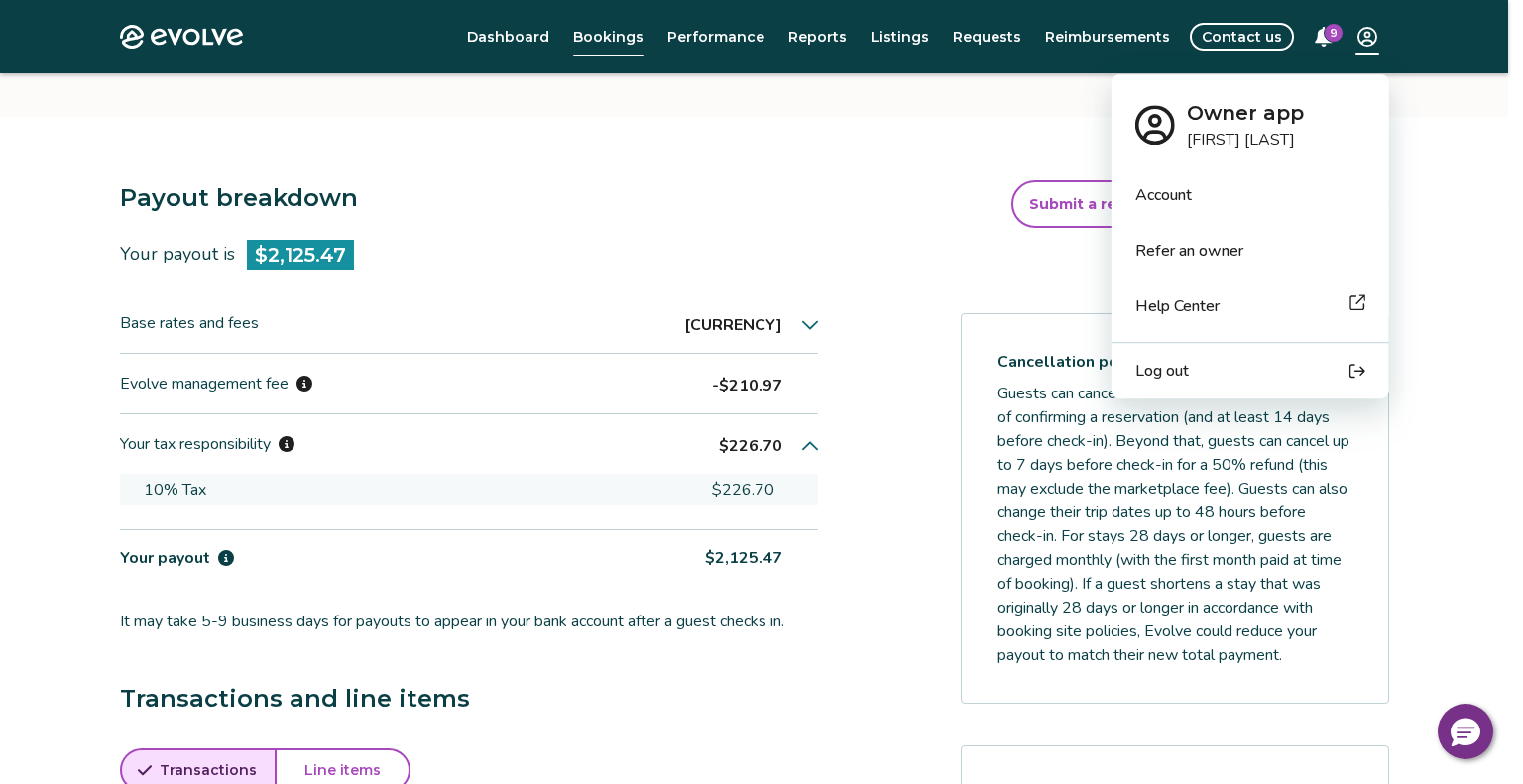click on "Booking ID:  [NUMBER]  | Booking site:  Airbnb [FIRST] [LAST] Checked out Email not provided [PHONE] Check-in [DAY], [MONTH] [DAY], [YEAR] Check-out [DAY], [MONTH] [DAY], [YEAR] Nights:  [NUMBER] Guests:  [NUMBER] Adults Pets:  No Listing ID:  [NUMBER]  |   Oasis Booking date:  [DAY], [MONTH] [DAY], [YEAR] Download PDF Guest comments N/A Payout breakdown Your payout is [CURRENCY] Base rates and fees [CURRENCY] Evolve management fee [CURRENCY] Your tax responsibility [CURRENCY] [PERCENTAGE] [CURRENCY] Your payout [CURRENCY] It may take [NUMBER]-[NUMBER] business days for payouts to appear in your bank account after a guest checks in. Transactions and line items Transactions Line items Processing date [DATE] [CURRENCY] Submit a request Report an incident Requests and reimbursements Cancellation policy Cancel guest booking Your guest has checked out. Request to cancel booking © [YEAR]-[PRESENT] Evolve Vacation Rental Network Privacy Policy |" at bounding box center (762, 360) 